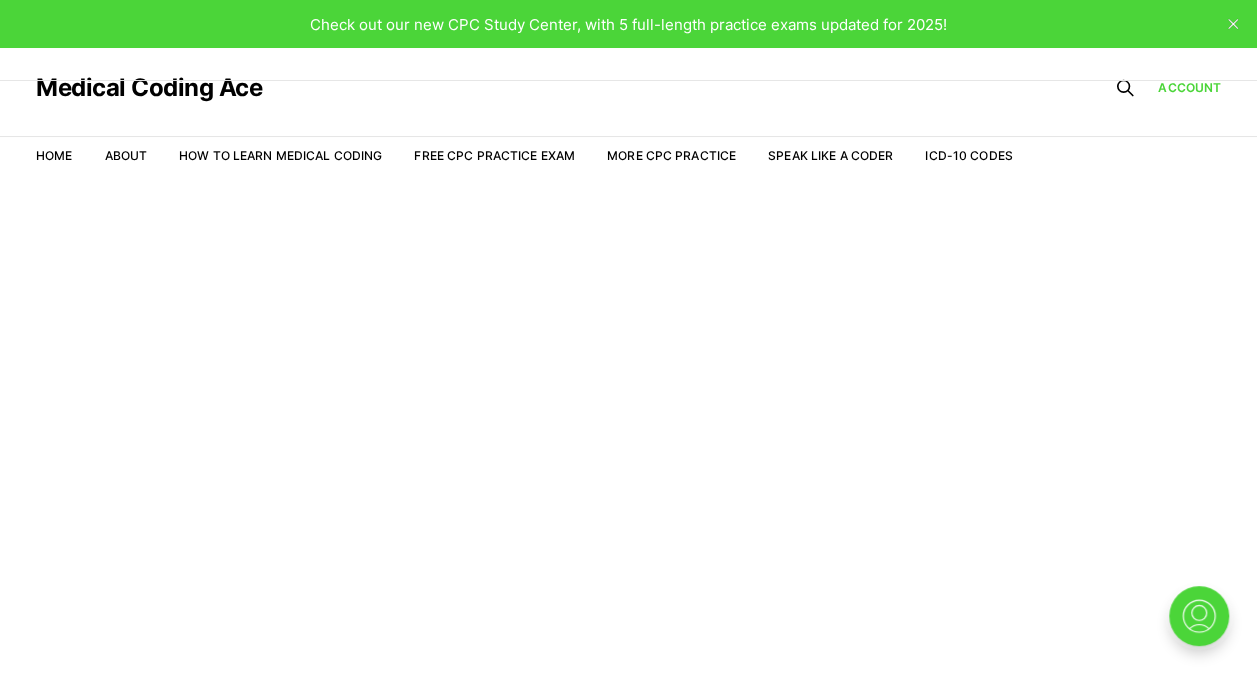 scroll, scrollTop: 0, scrollLeft: 0, axis: both 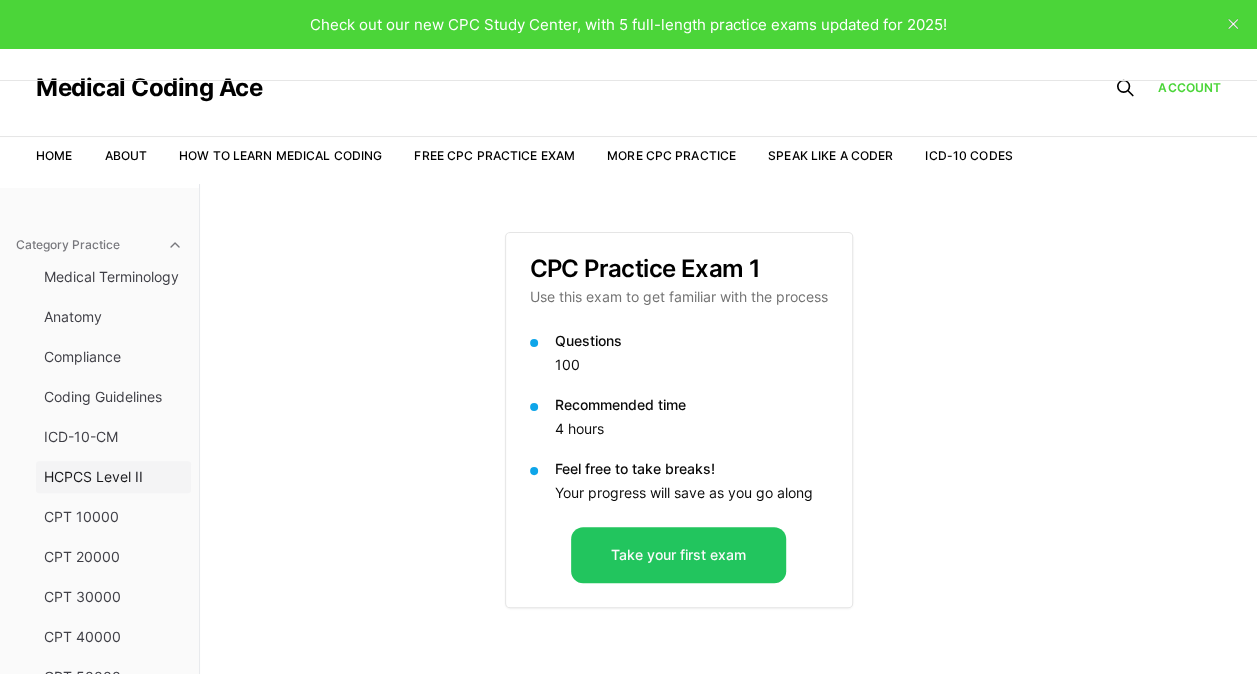 click on "HCPCS Level II" at bounding box center [113, 477] 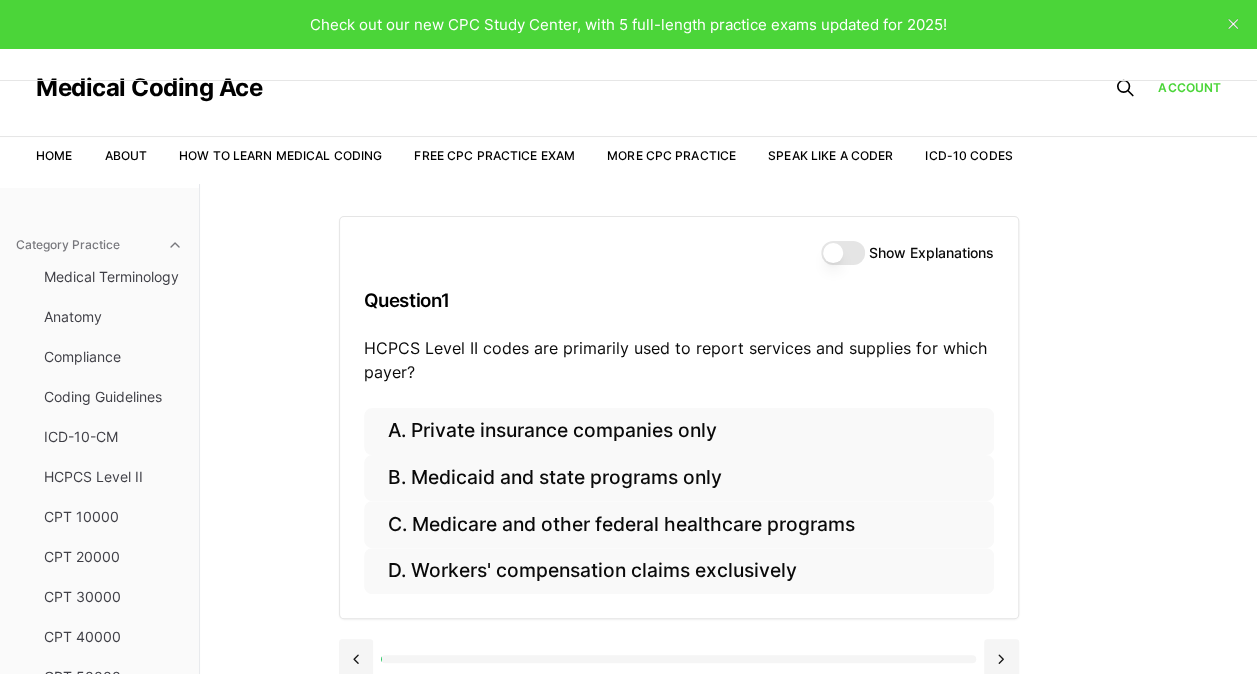 click on "Show Explanations" at bounding box center [843, 253] 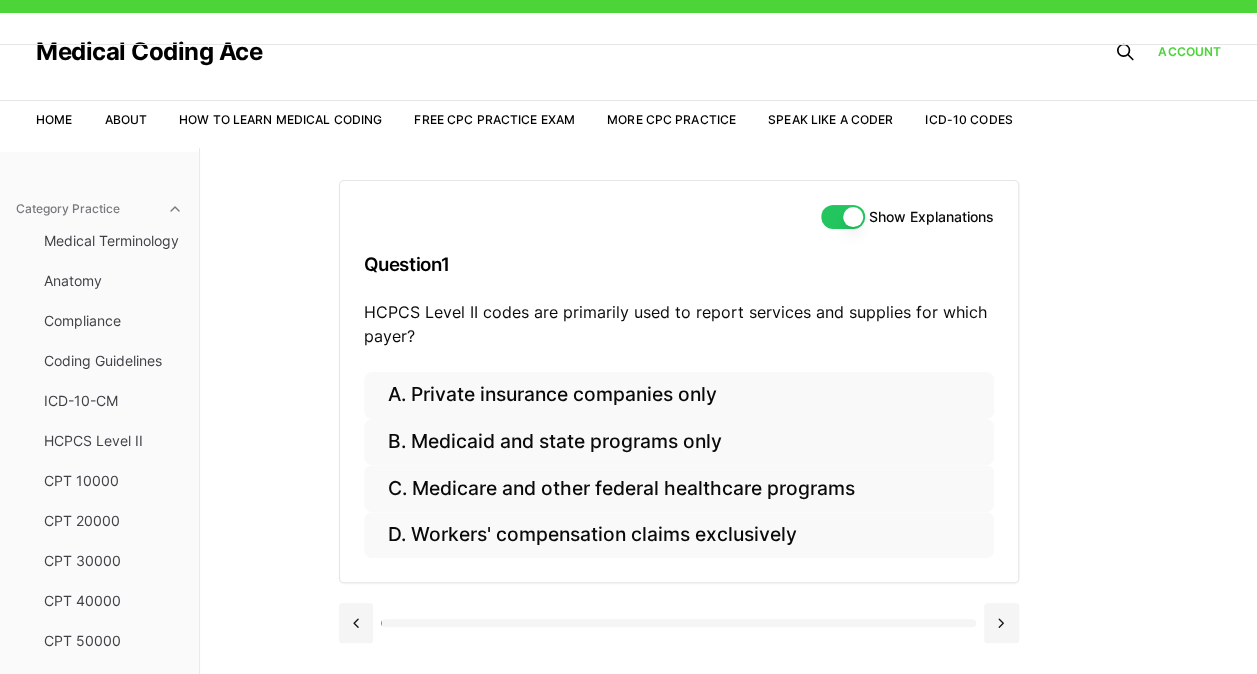 scroll, scrollTop: 37, scrollLeft: 0, axis: vertical 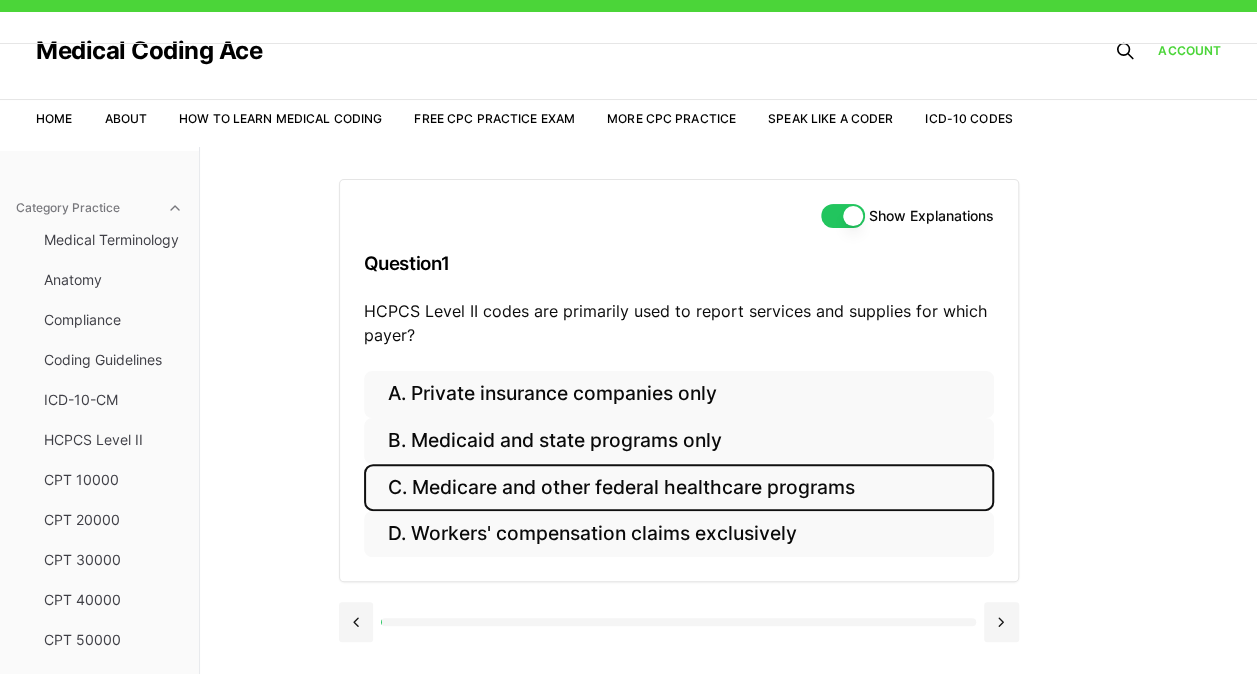 click on "C. Medicare and other federal healthcare programs" at bounding box center [679, 487] 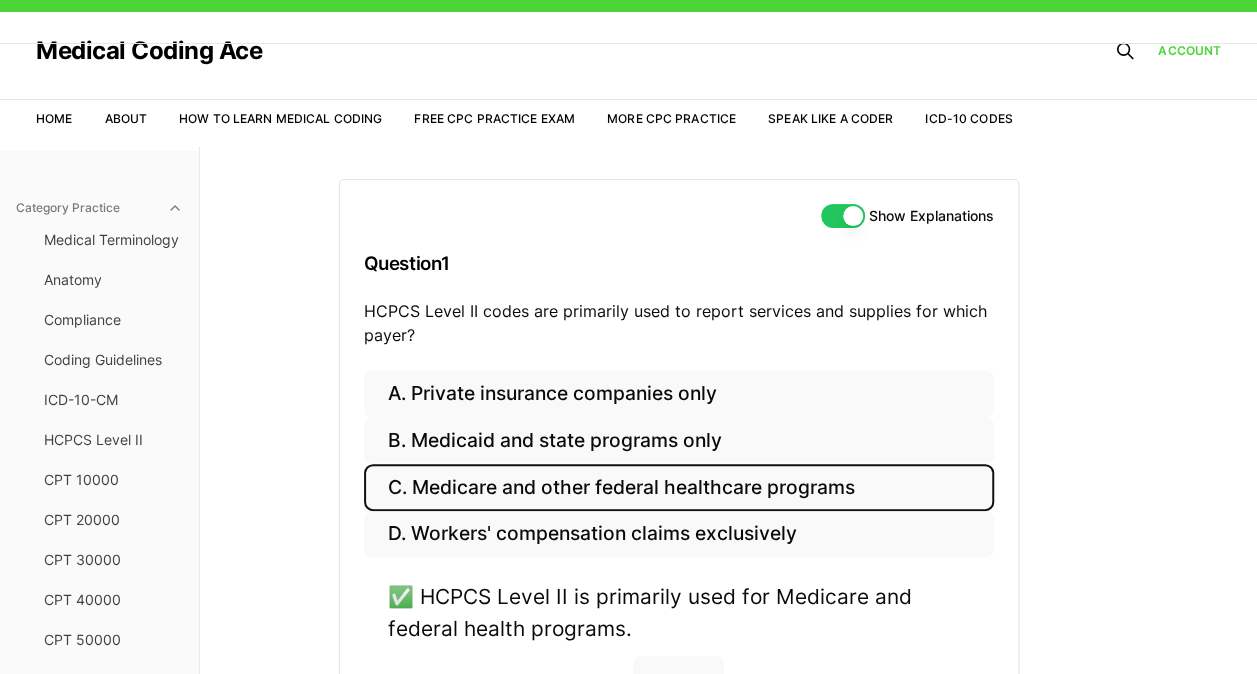 scroll, scrollTop: 175, scrollLeft: 0, axis: vertical 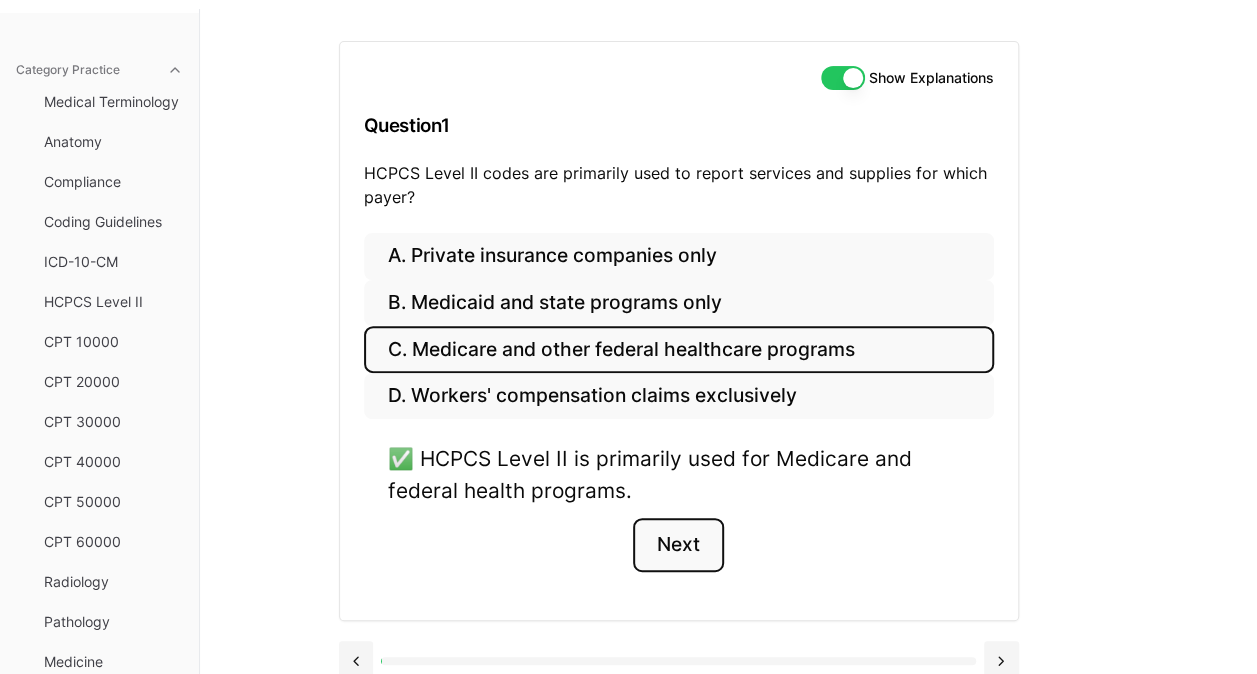 click on "Next" at bounding box center [678, 545] 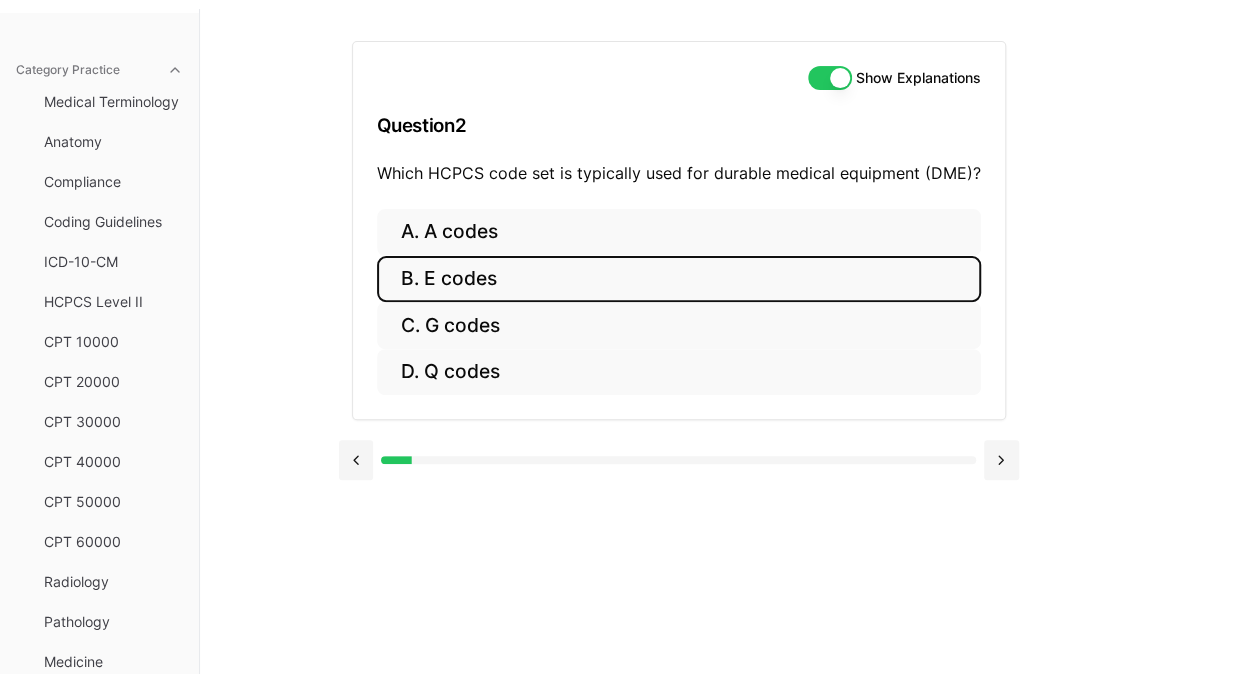 click on "B. E codes" at bounding box center [679, 279] 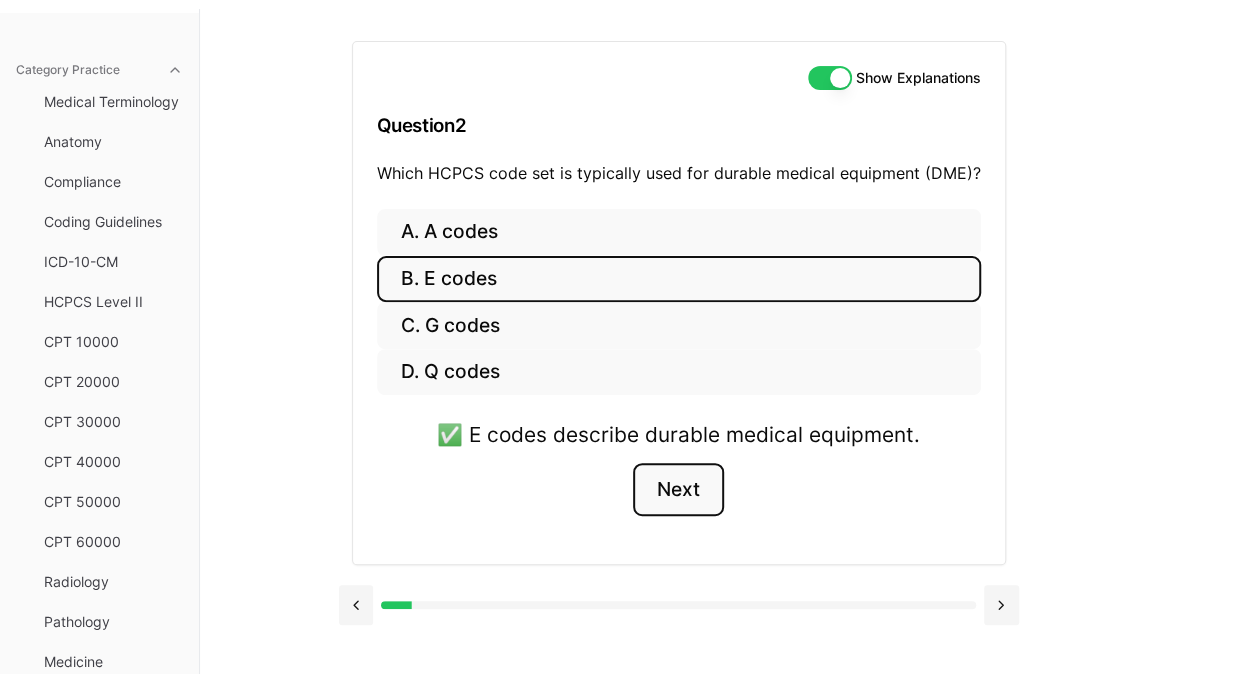 click on "Next" at bounding box center [678, 490] 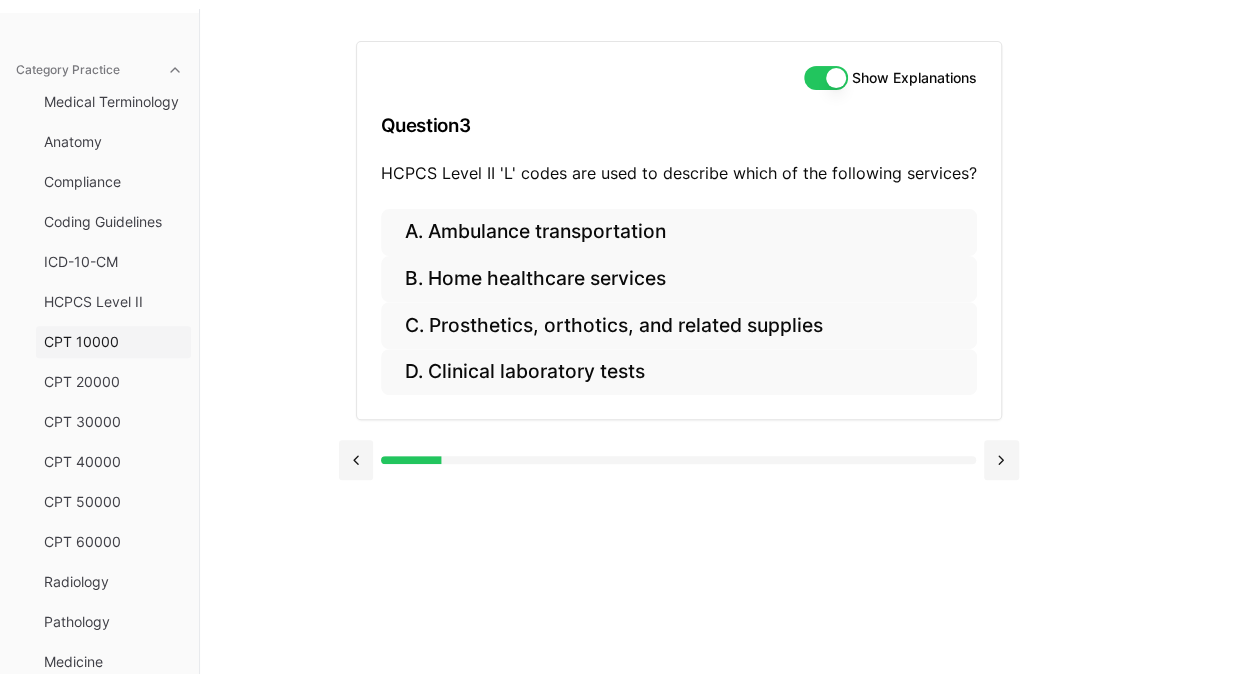 click on "CPT 10000" at bounding box center (113, 342) 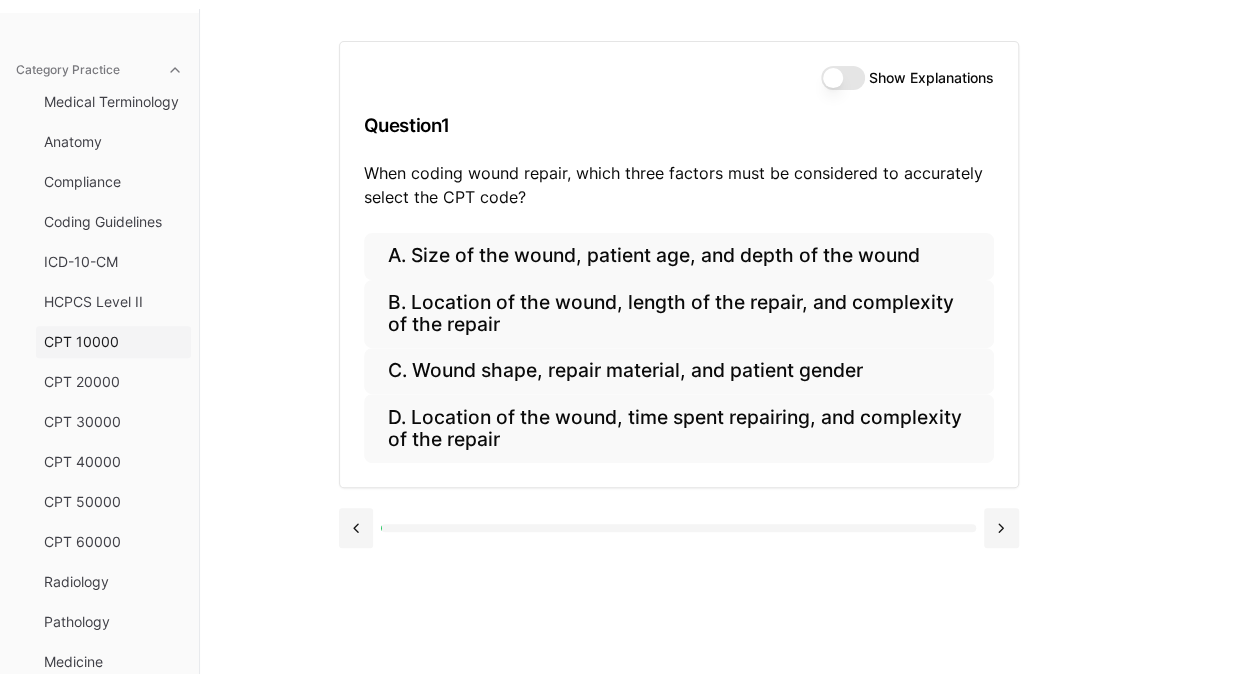 click on "CPT 10000" at bounding box center (113, 342) 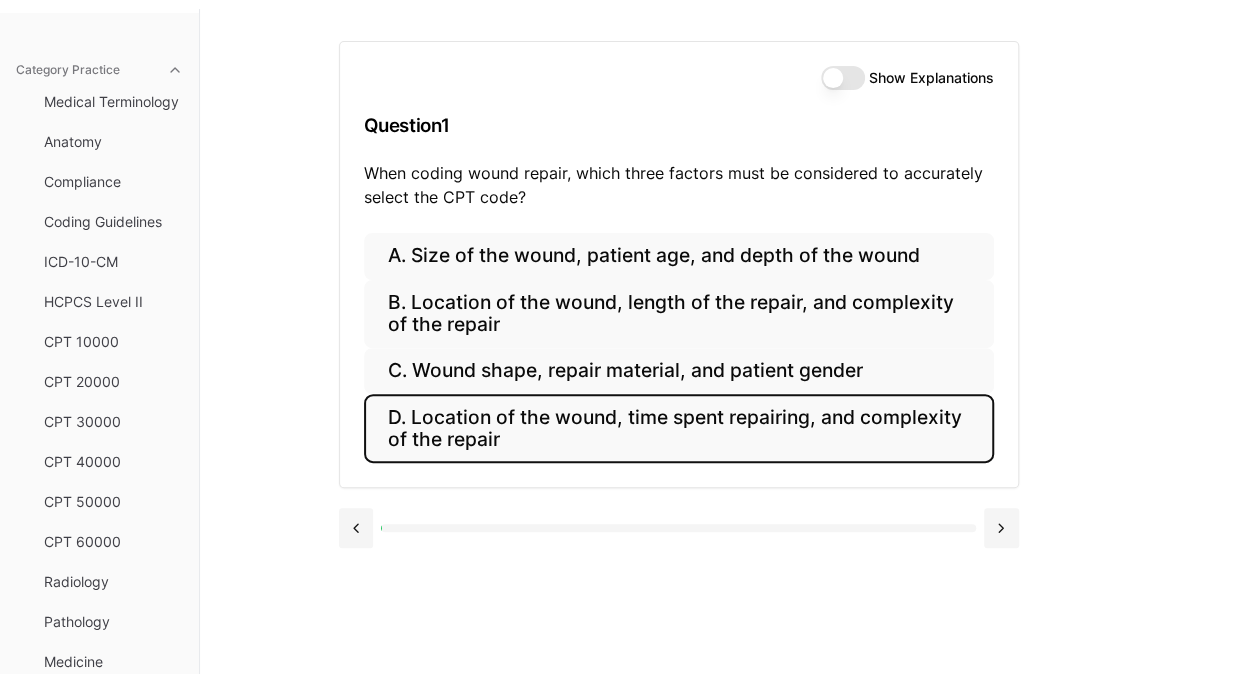 click on "D. Location of the wound, time spent repairing, and complexity of the repair" at bounding box center (679, 428) 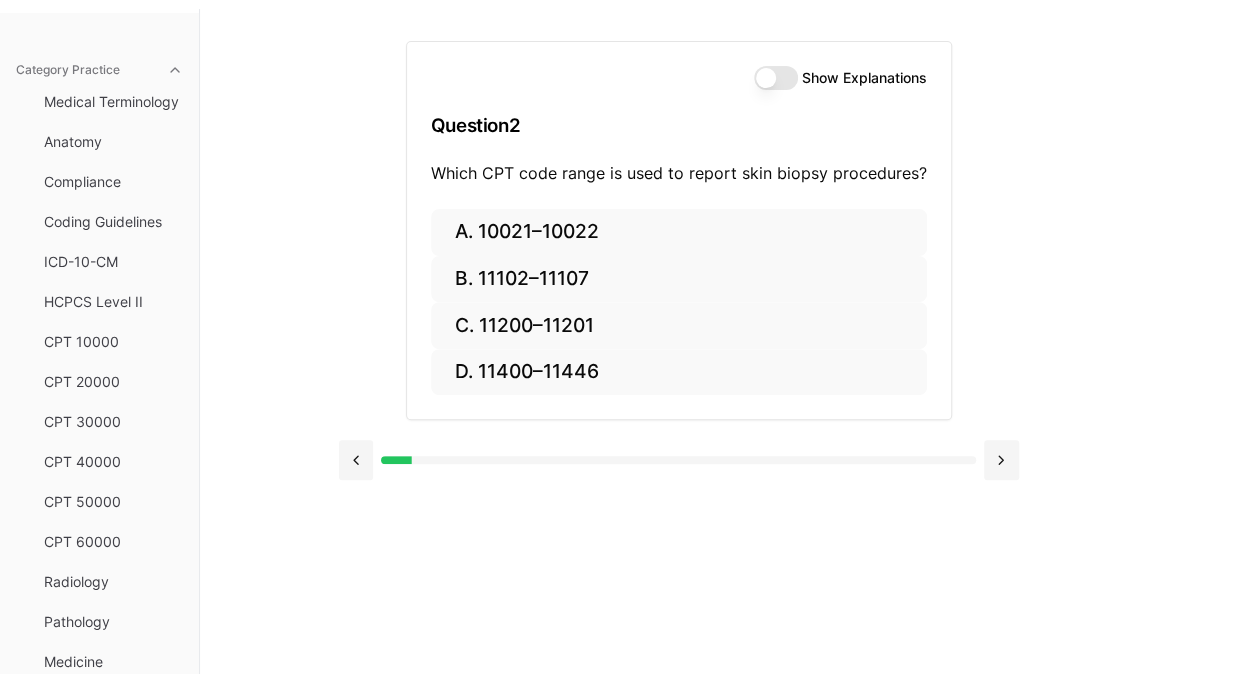 click on "Show Explanations" at bounding box center (776, 78) 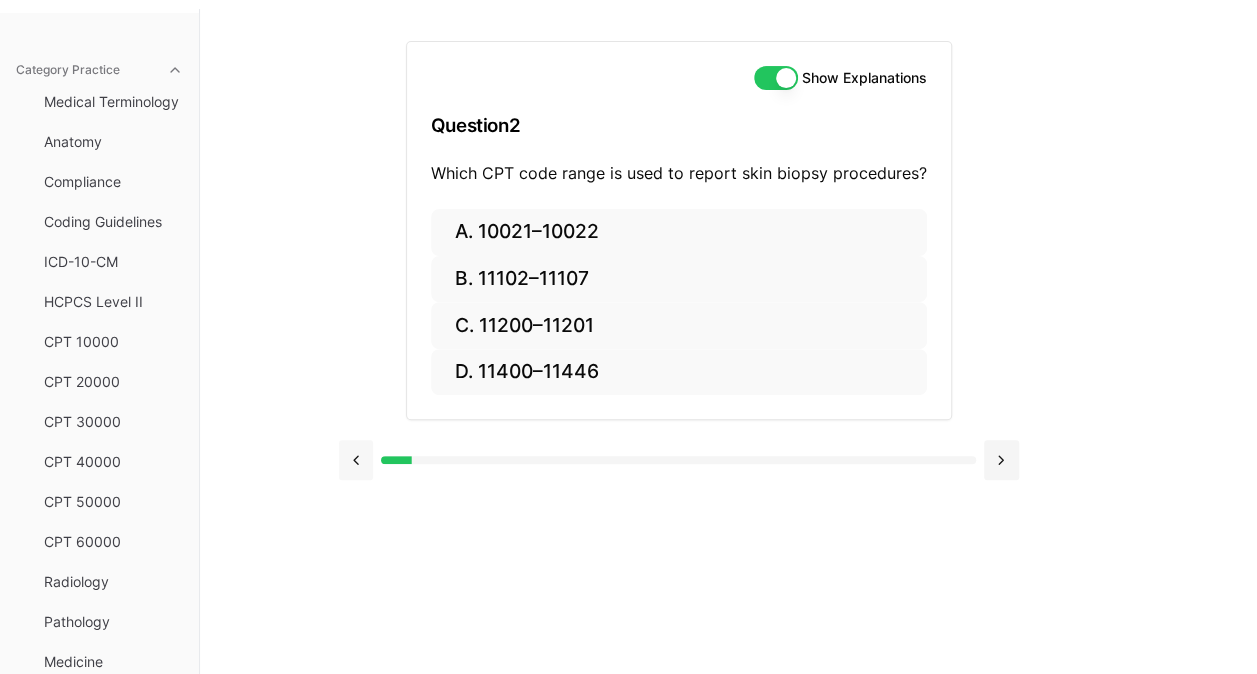 click at bounding box center [356, 460] 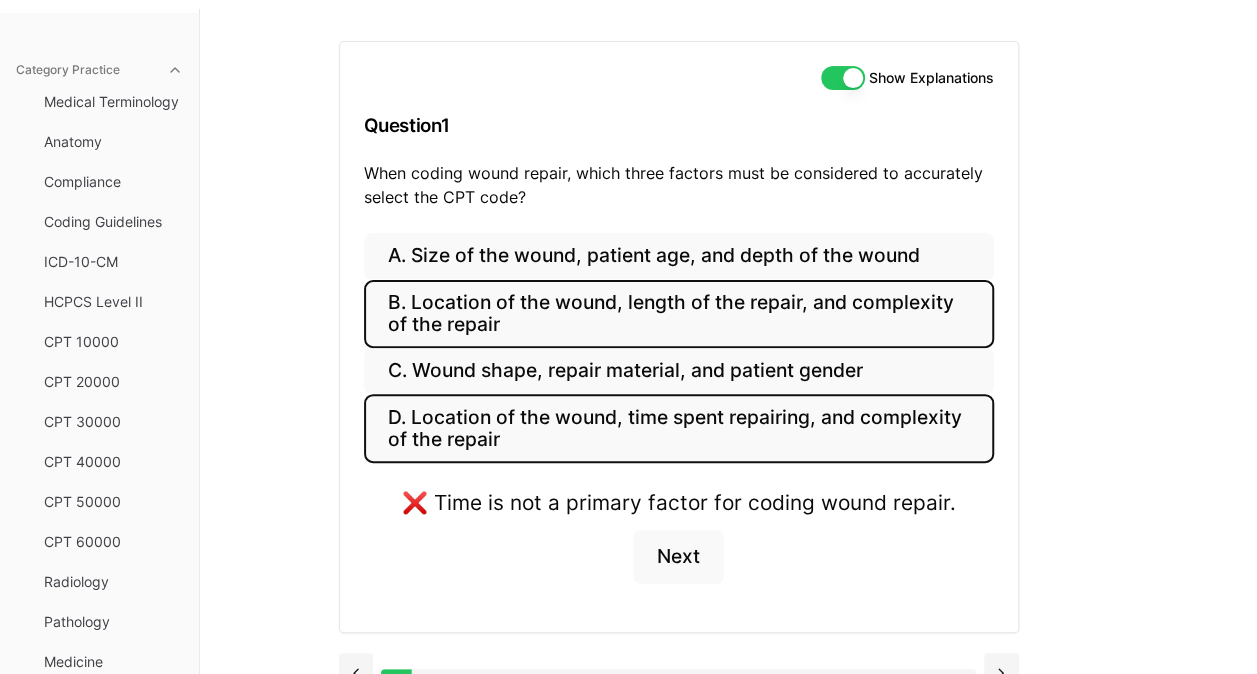 click on "B. Location of the wound, length of the repair, and complexity of the repair" at bounding box center (679, 314) 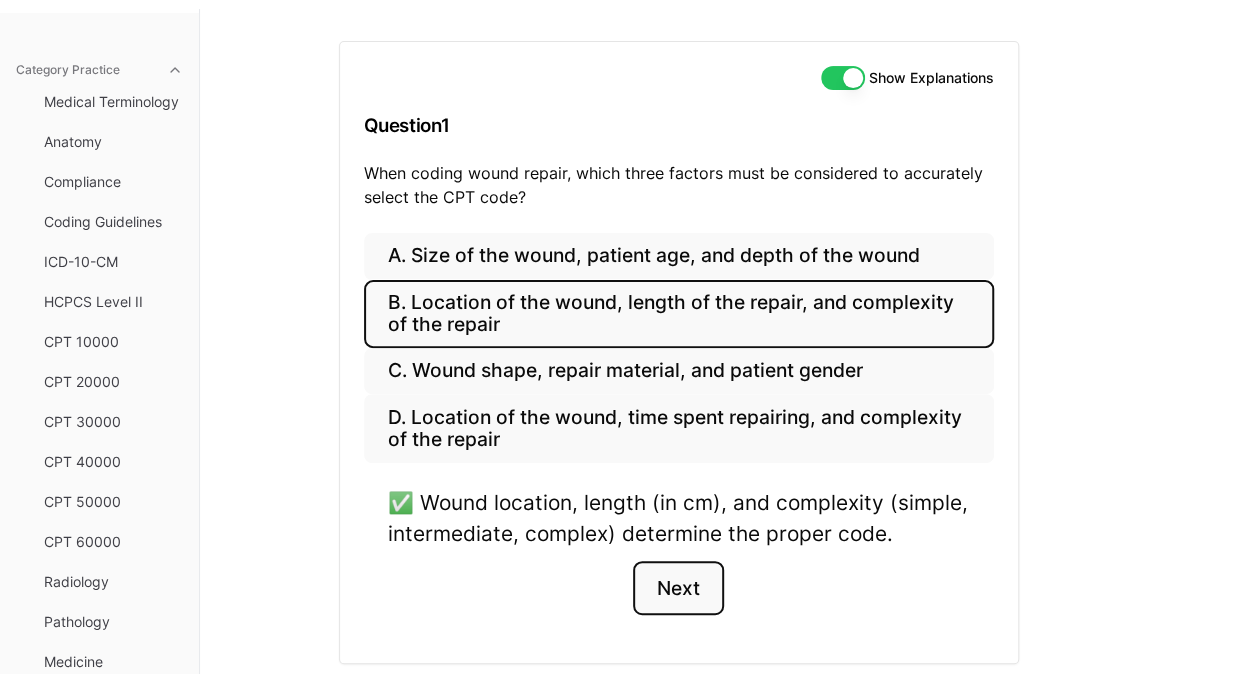 click on "Next" at bounding box center (678, 588) 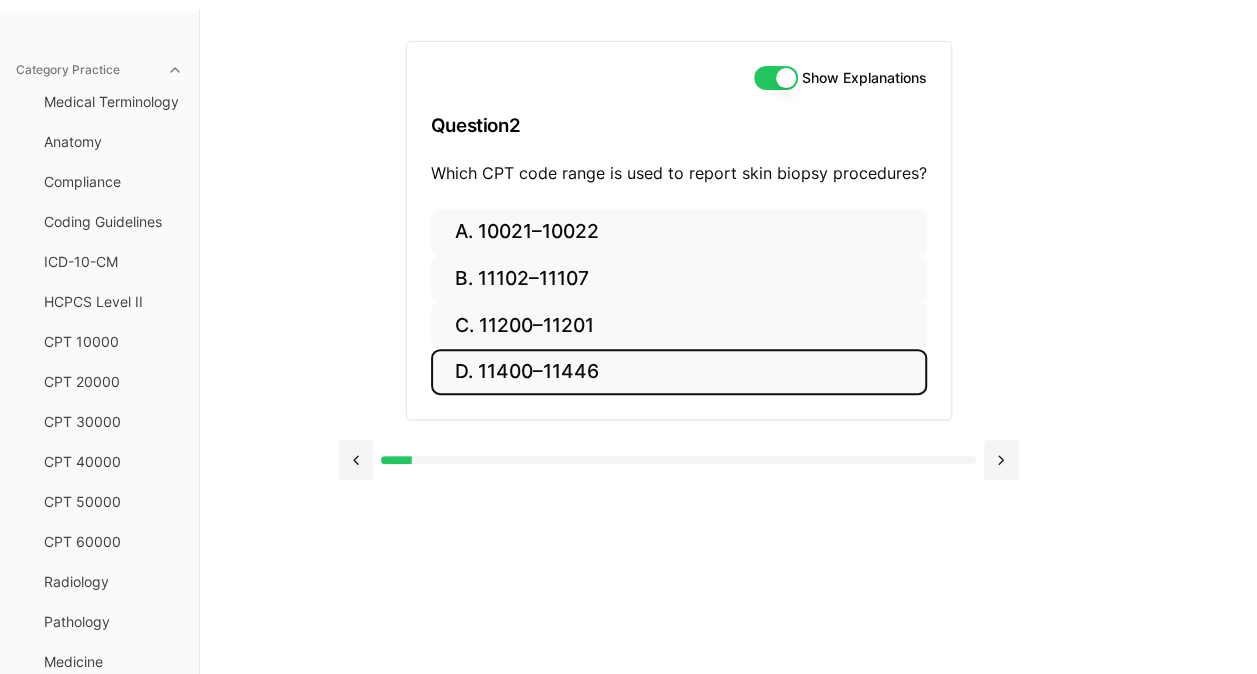 click on "D. 11400–11446" at bounding box center [679, 372] 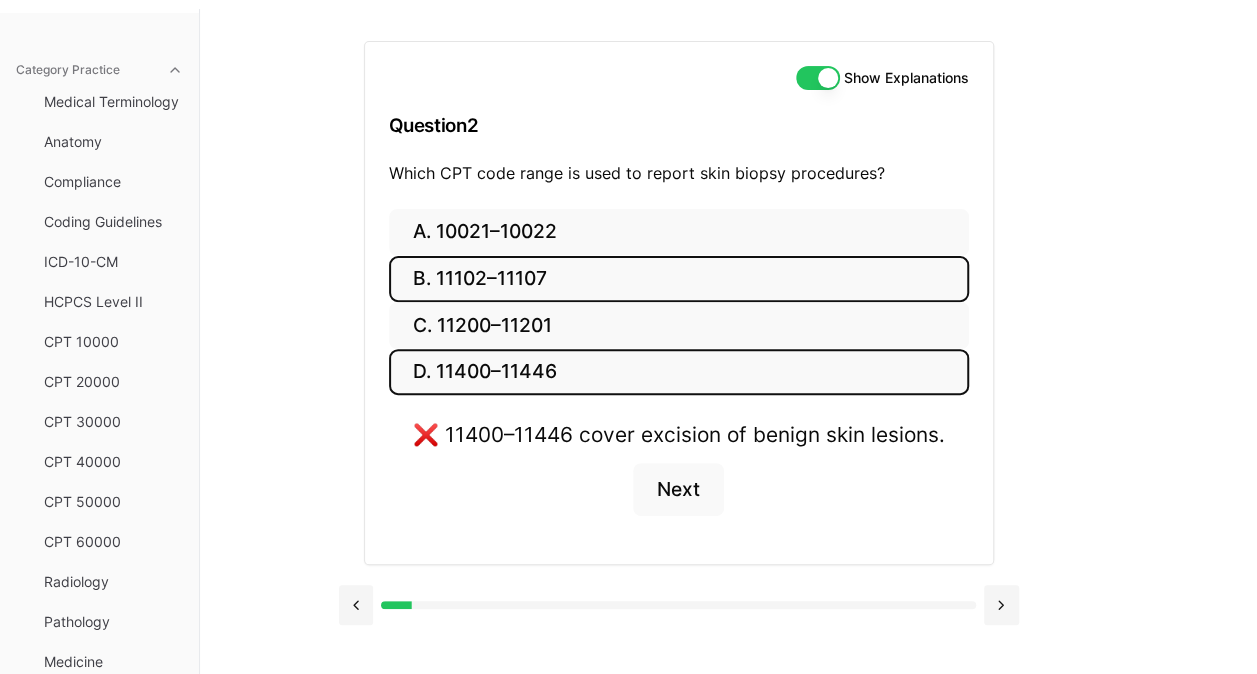 click on "B. 11102–11107" at bounding box center [679, 279] 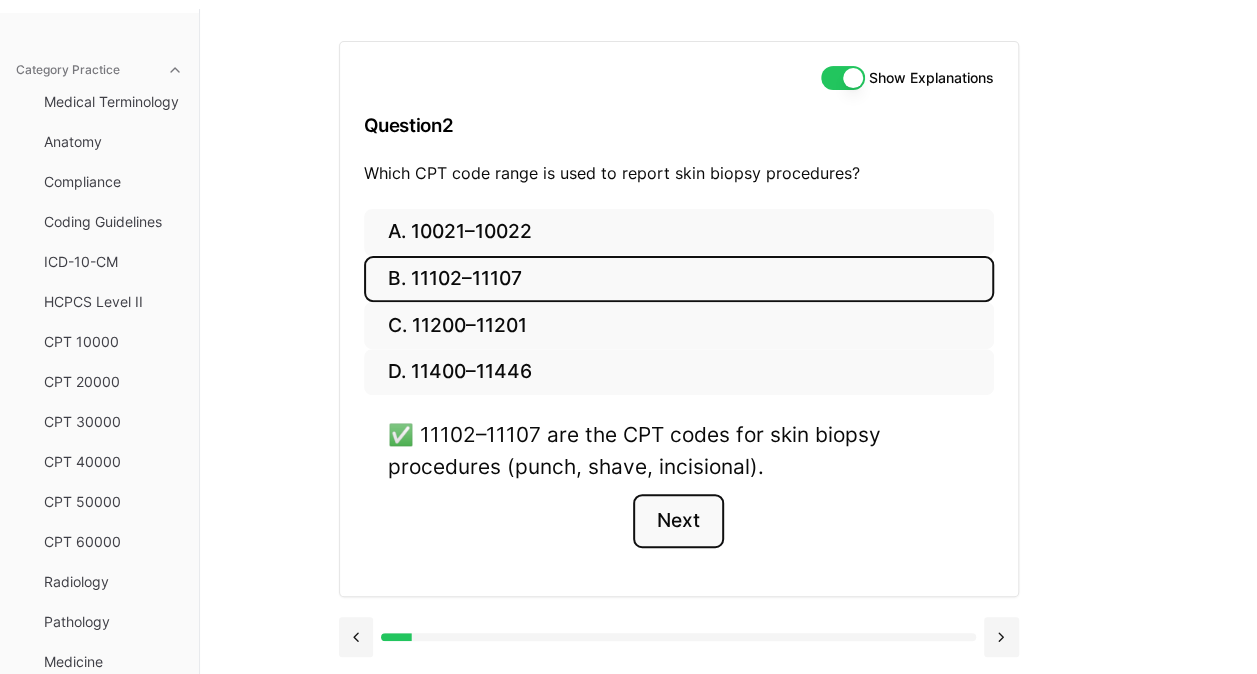 click on "Next" at bounding box center (678, 521) 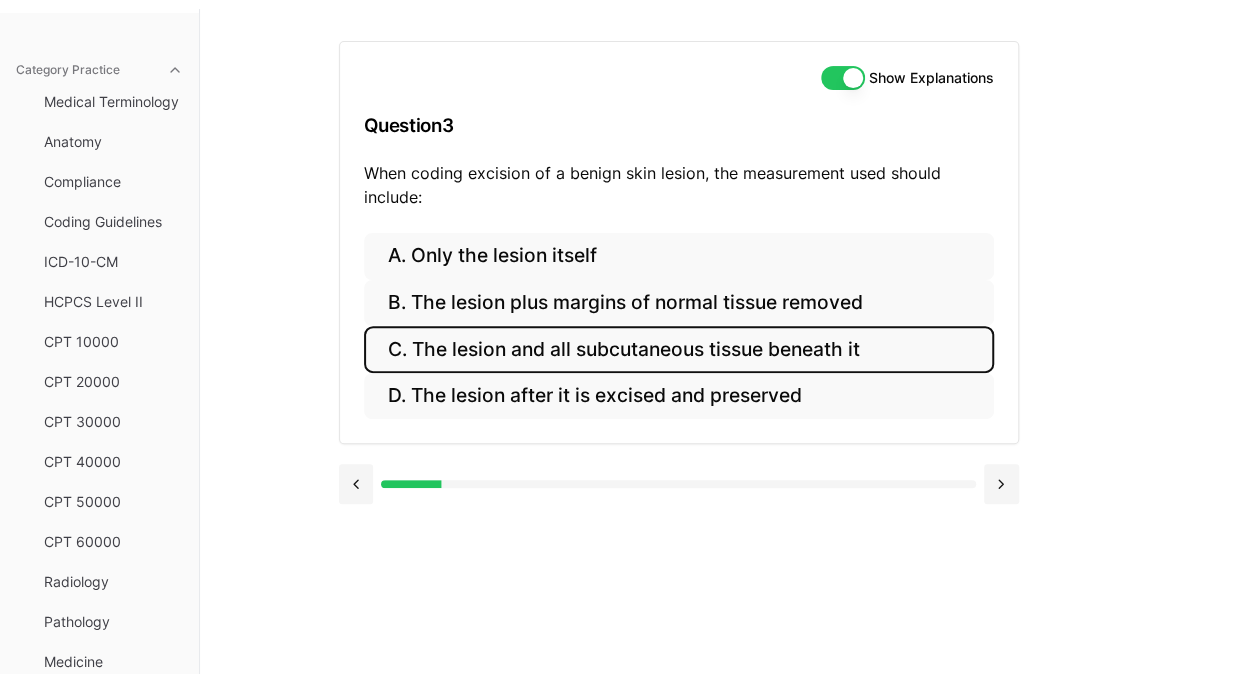 click on "C. The lesion and all subcutaneous tissue beneath it" at bounding box center [679, 349] 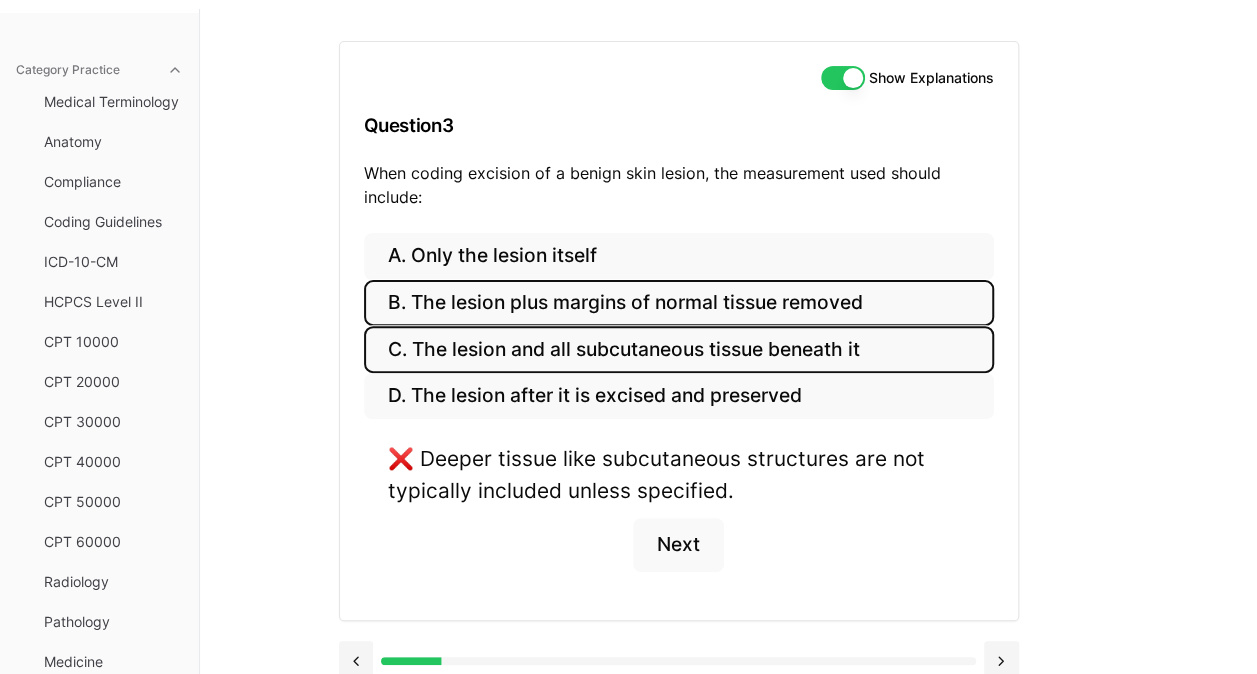 click on "B. The lesion plus margins of normal tissue removed" at bounding box center [679, 303] 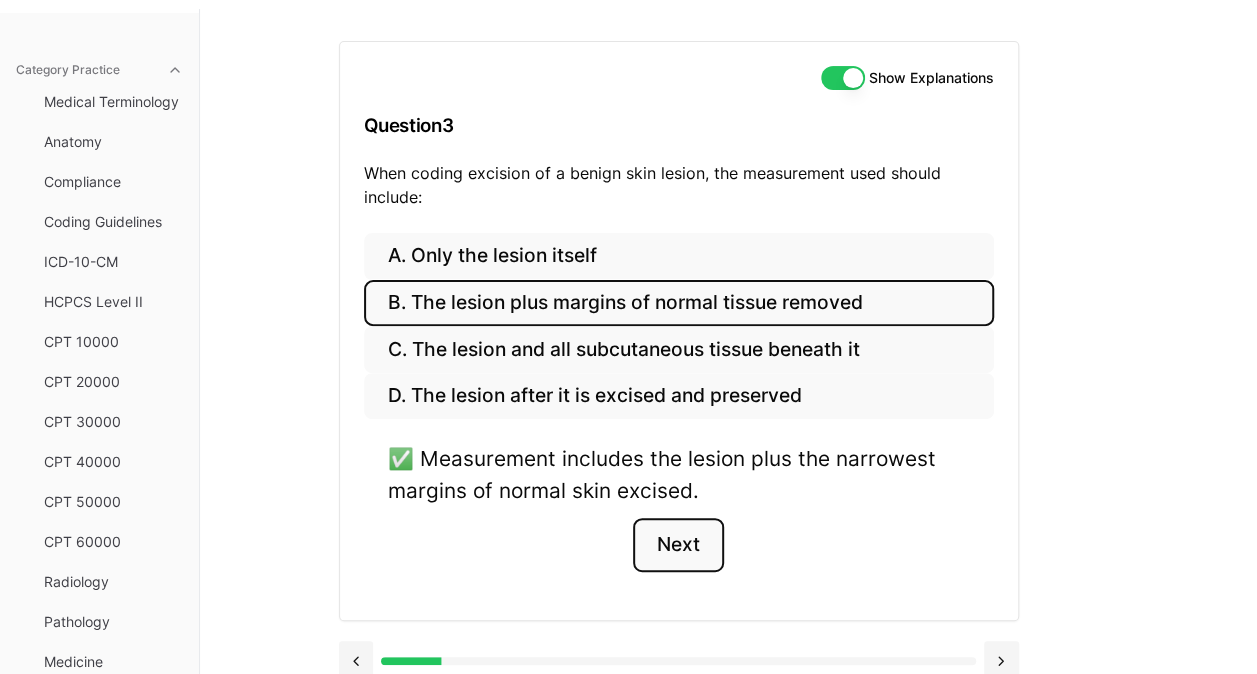 click on "Next" at bounding box center [678, 545] 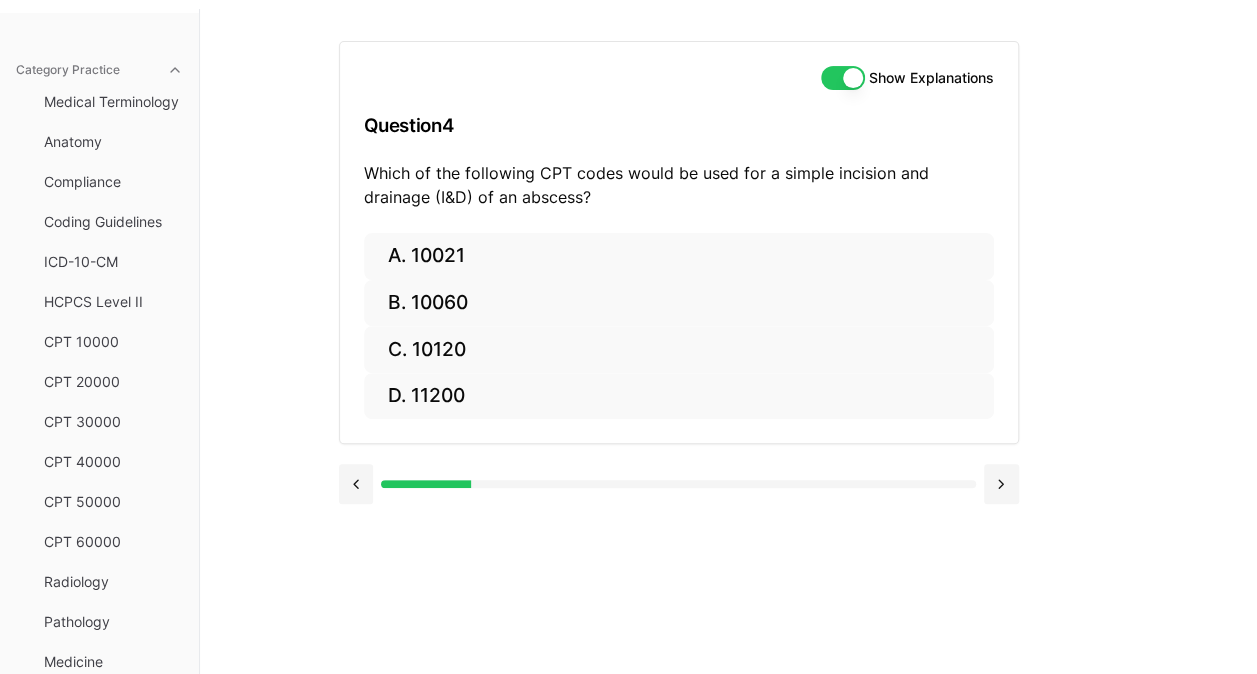 scroll, scrollTop: 184, scrollLeft: 0, axis: vertical 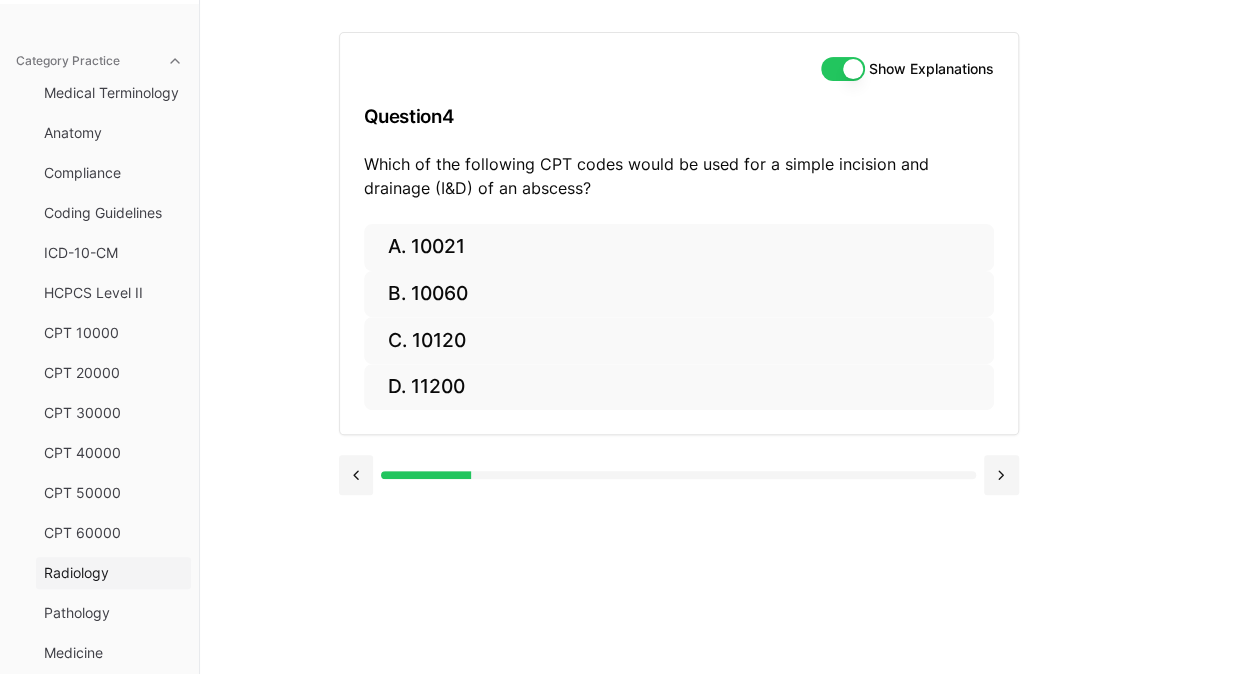 click on "Radiology" at bounding box center [113, 573] 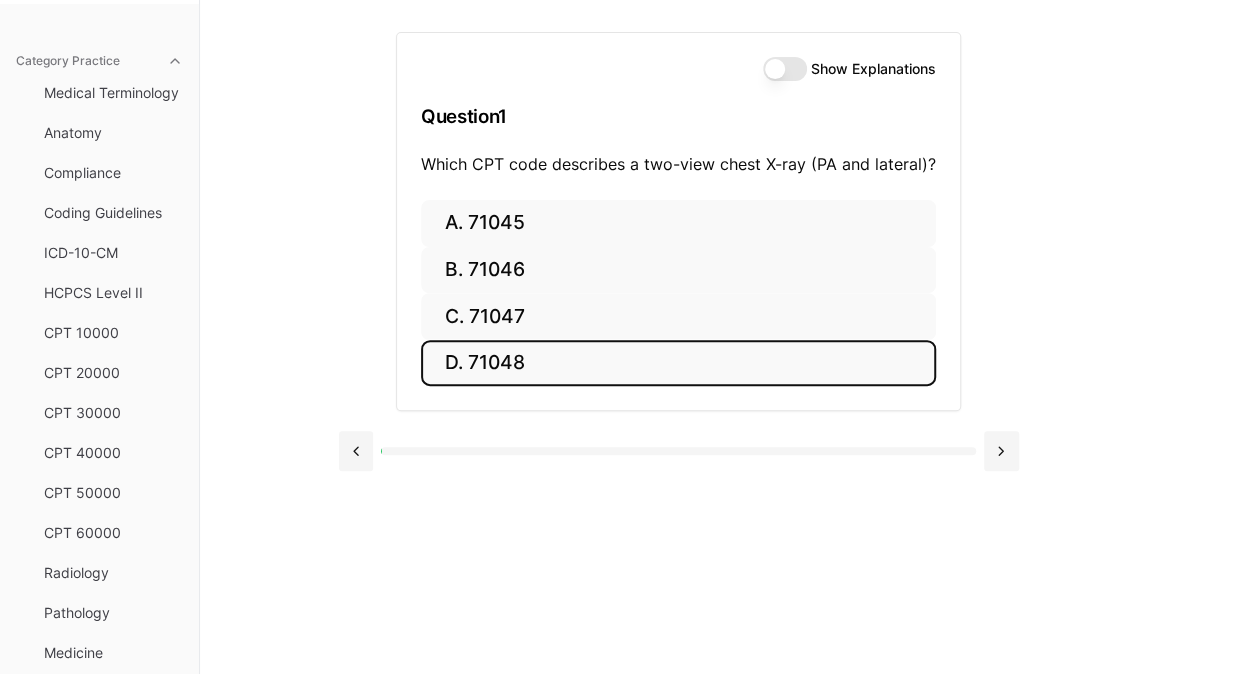 click on "D. 71048" at bounding box center (678, 363) 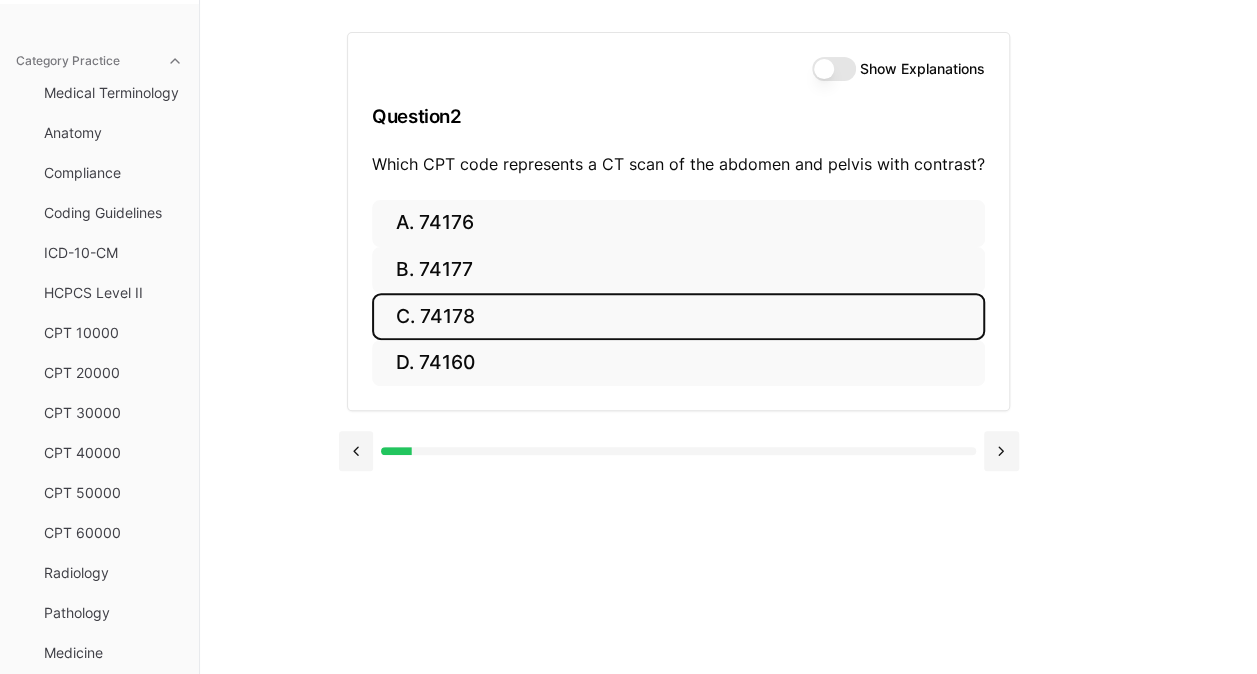 click on "C. 74178" at bounding box center [678, 316] 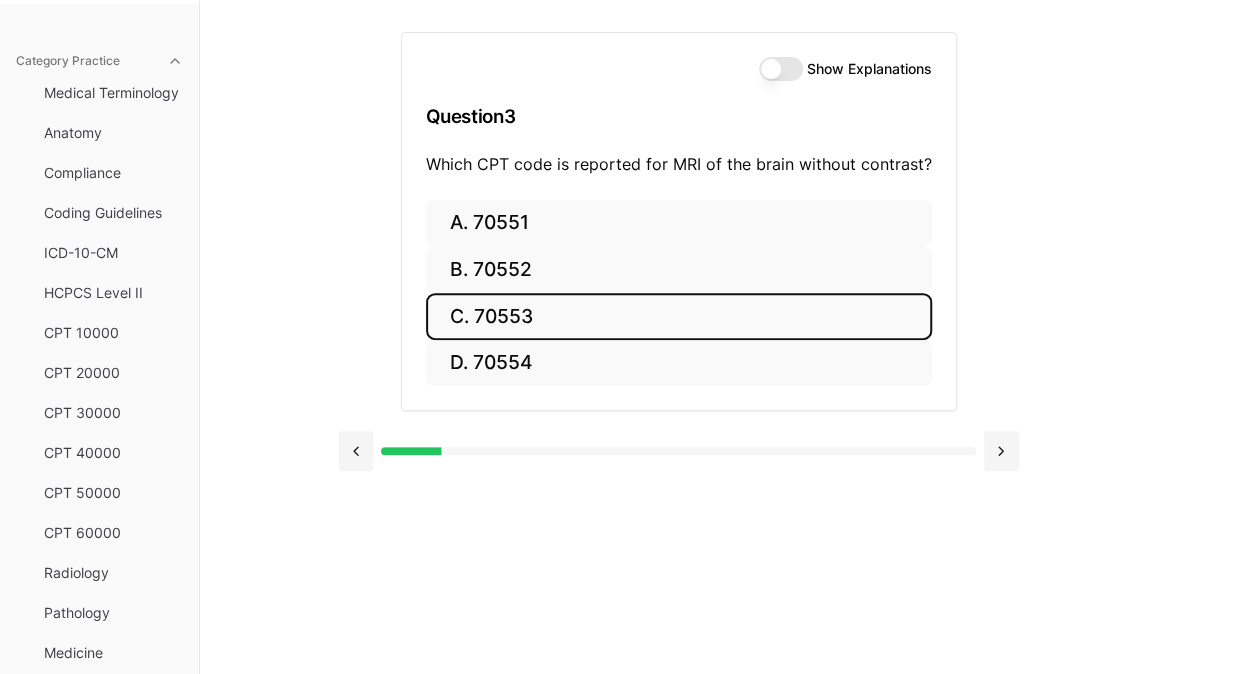 click on "C. 70553" at bounding box center (679, 316) 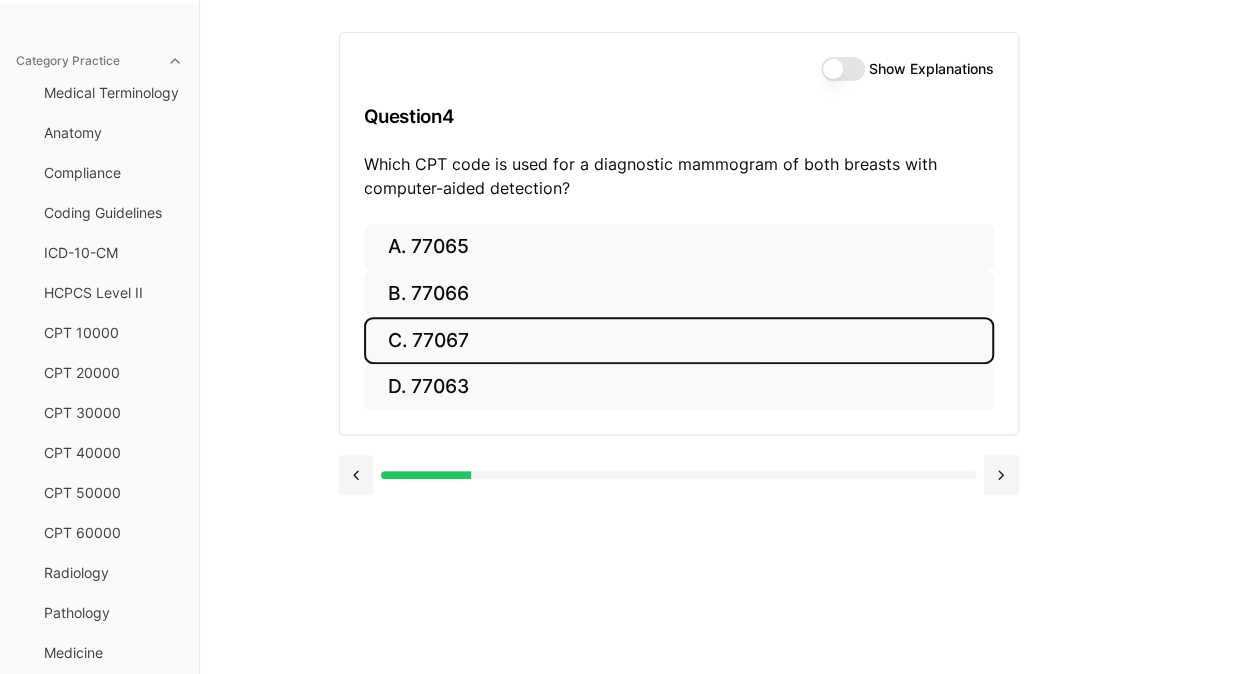 click on "C. 77067" at bounding box center [679, 340] 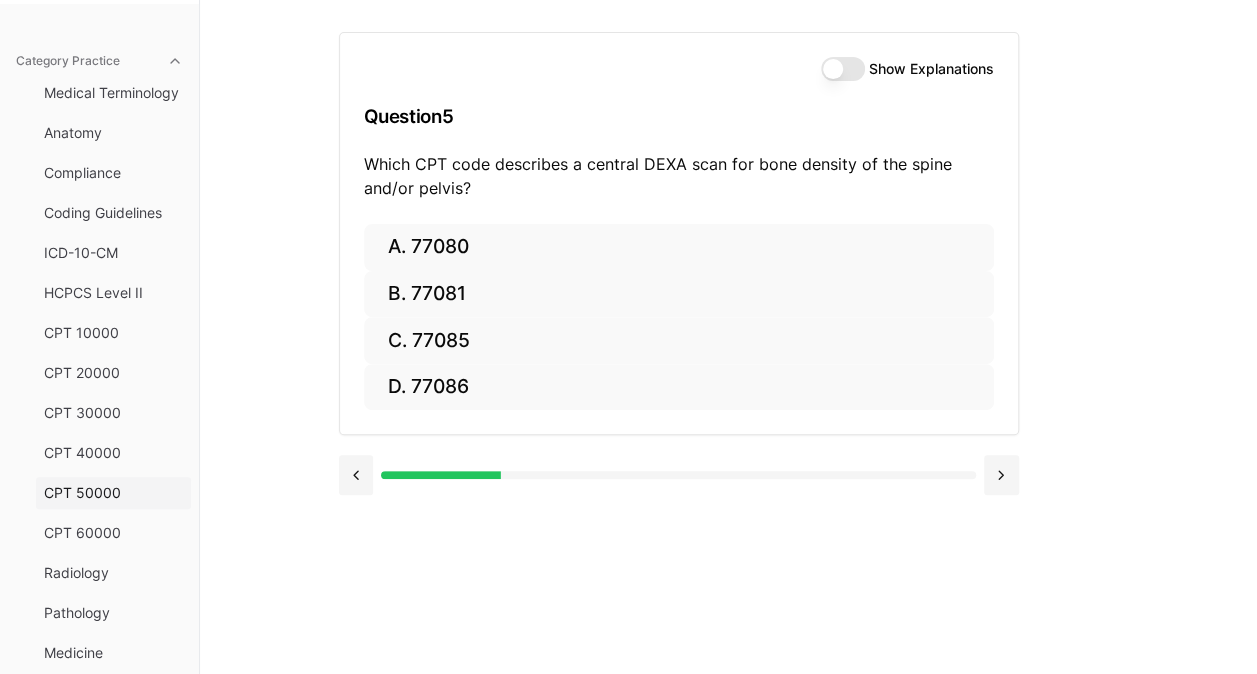 scroll, scrollTop: 370, scrollLeft: 0, axis: vertical 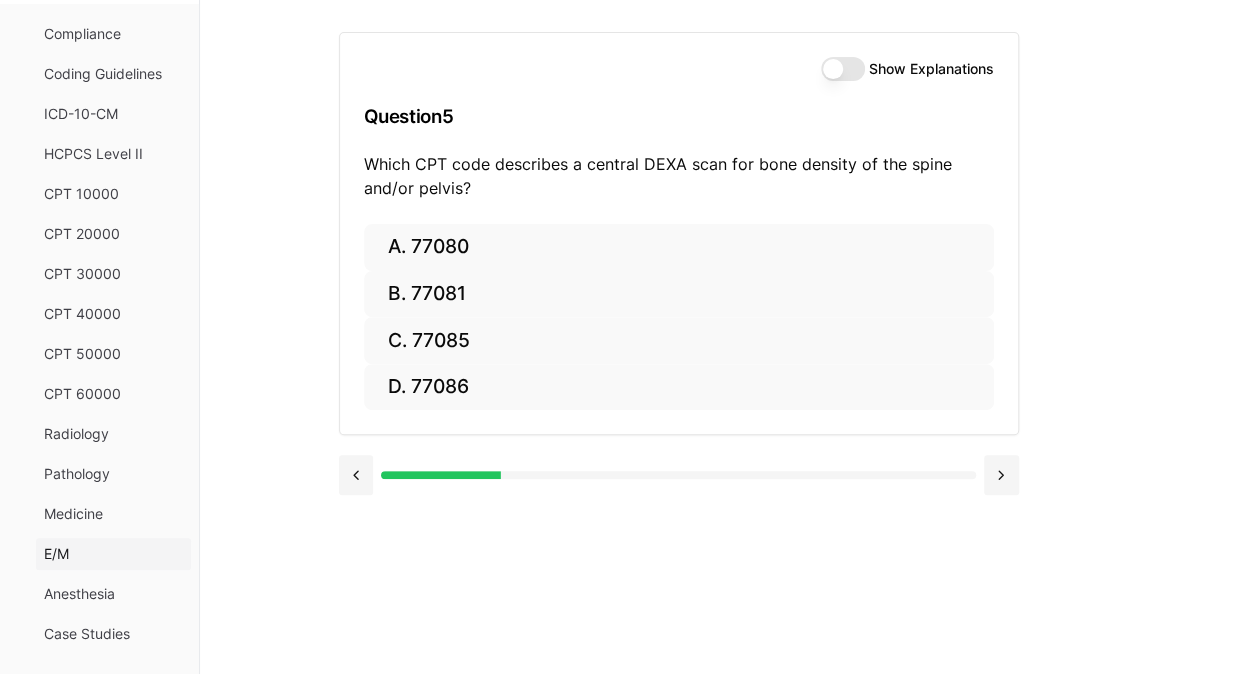 click on "E/M" at bounding box center [113, 554] 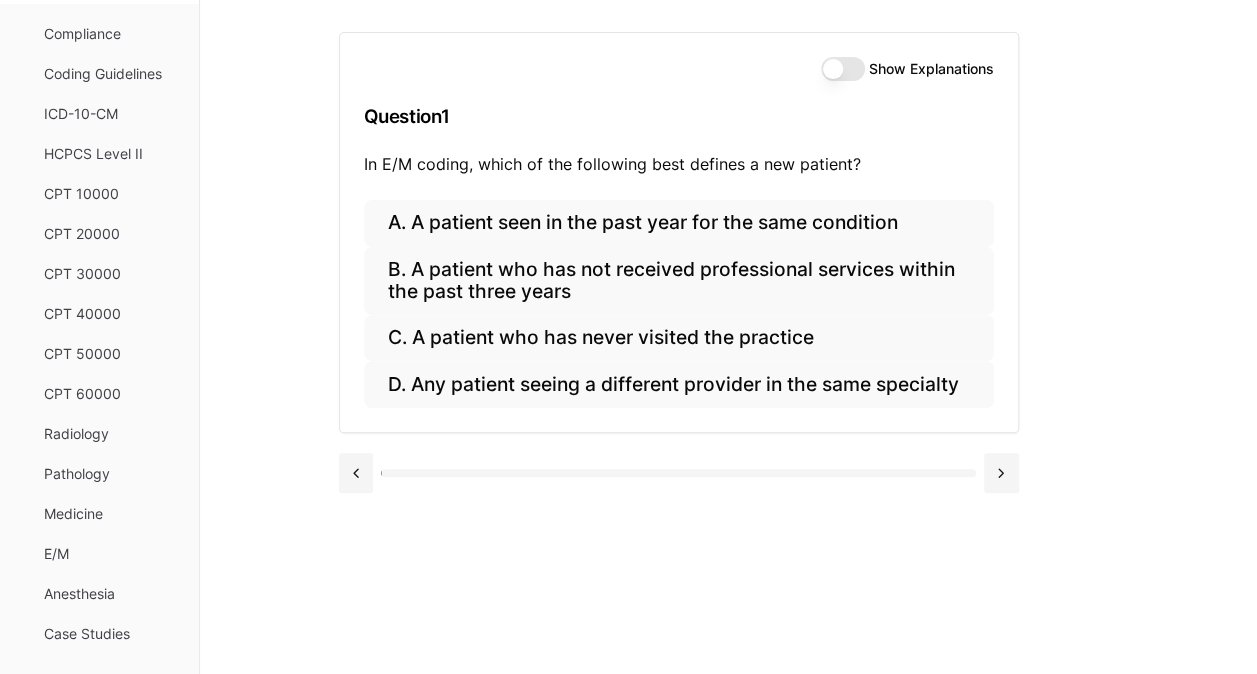 click on "Show Explanations" at bounding box center [843, 69] 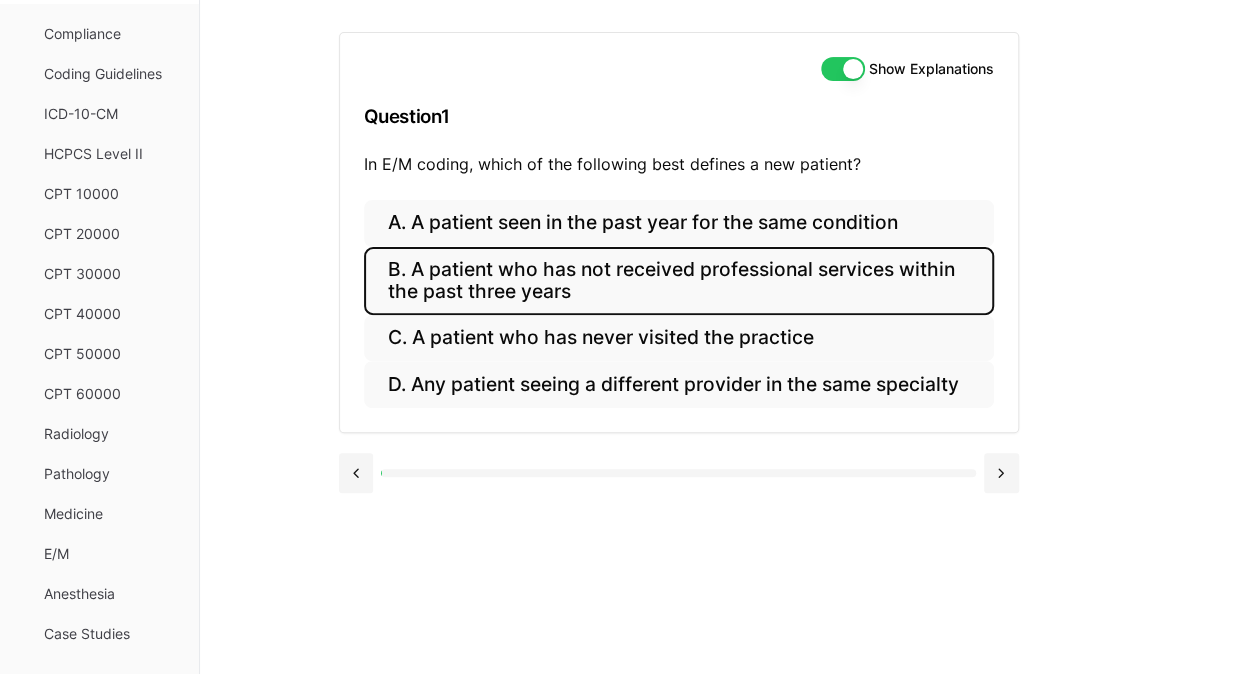 click on "B. A patient who has not received professional services within the past three years" at bounding box center [679, 281] 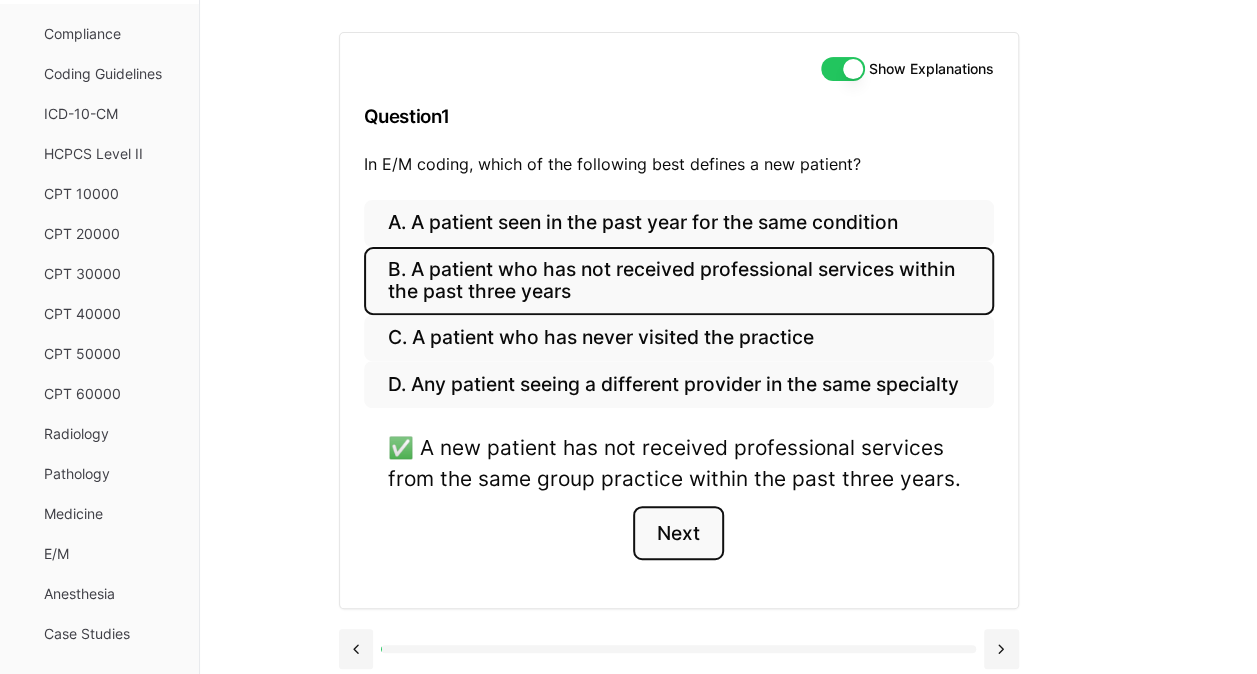 click on "Next" at bounding box center (678, 533) 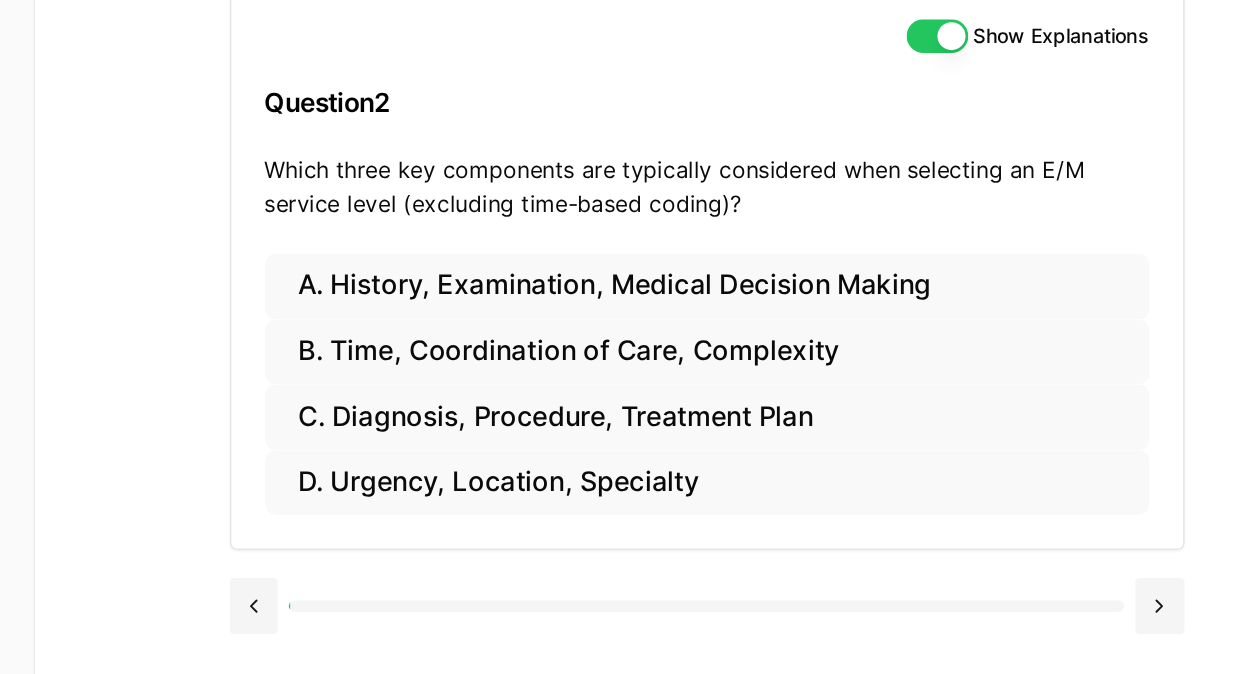 scroll, scrollTop: 182, scrollLeft: 0, axis: vertical 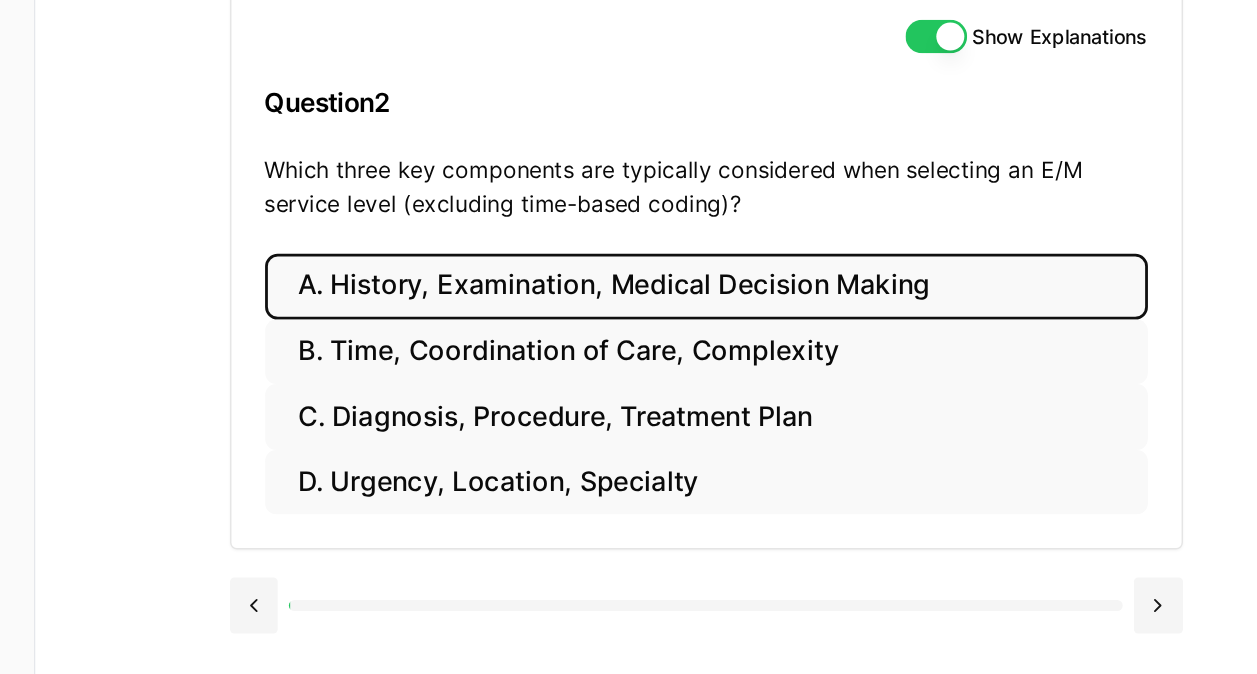 click on "A. History, Examination, Medical Decision Making" at bounding box center (679, 249) 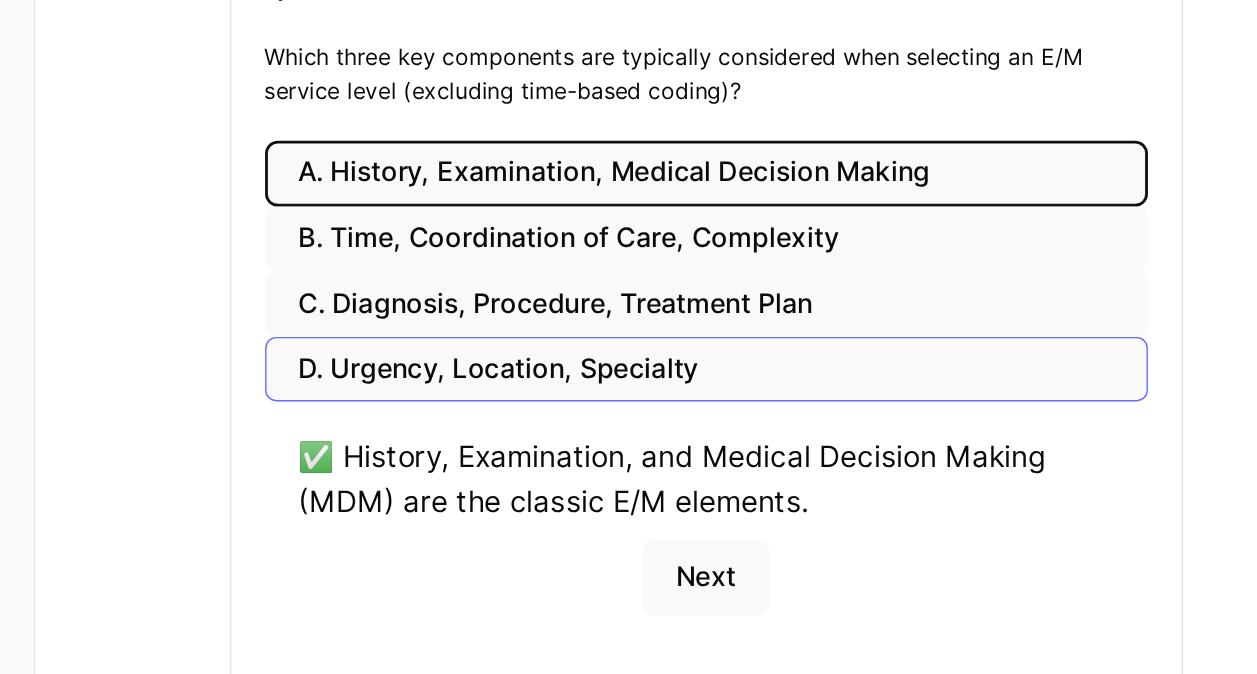 scroll, scrollTop: 182, scrollLeft: 0, axis: vertical 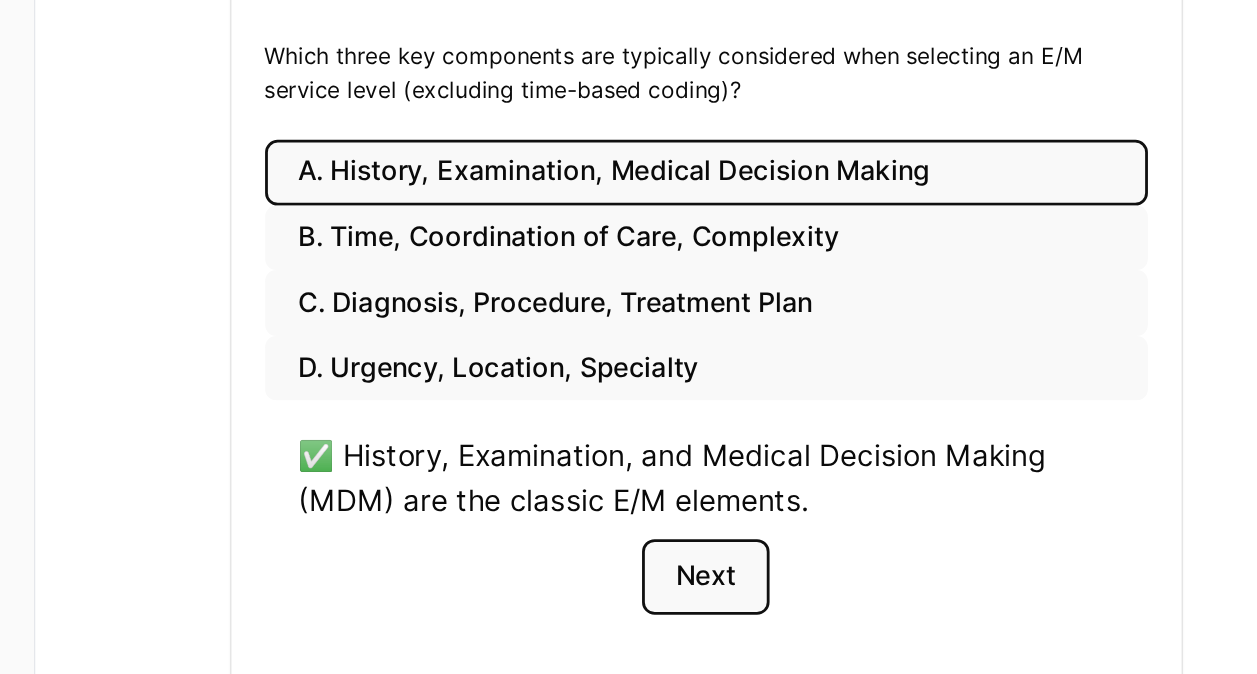 click on "Next" at bounding box center [678, 538] 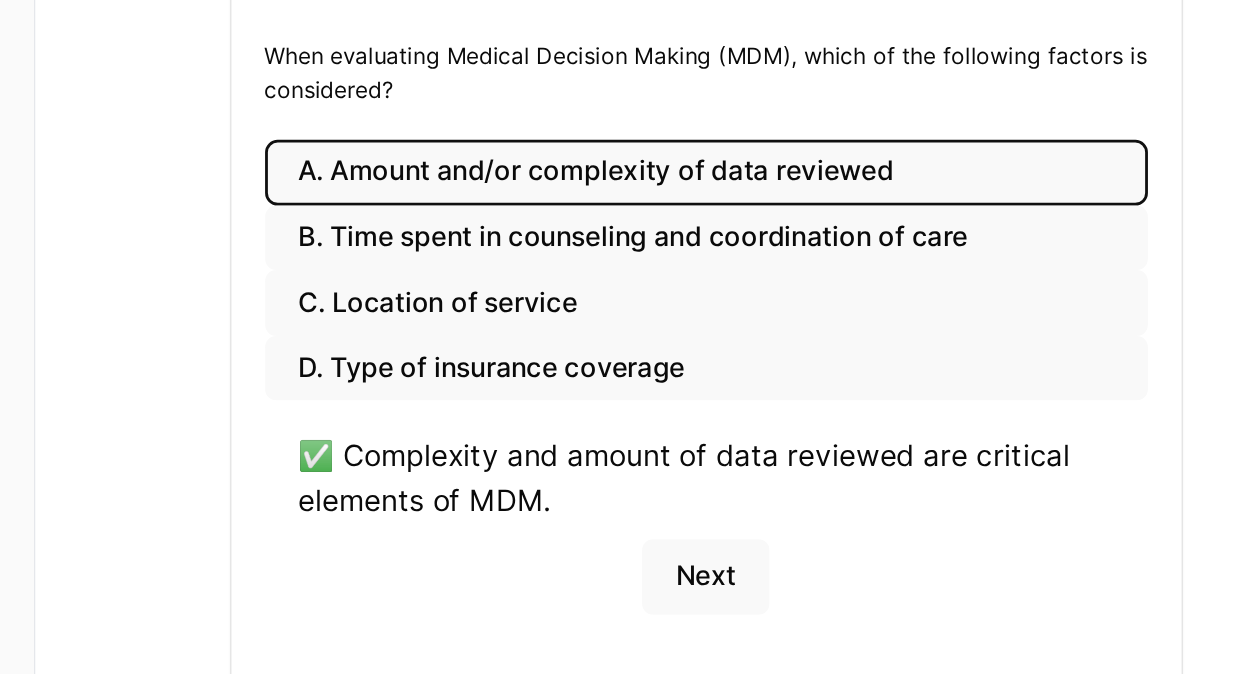 scroll, scrollTop: 182, scrollLeft: 0, axis: vertical 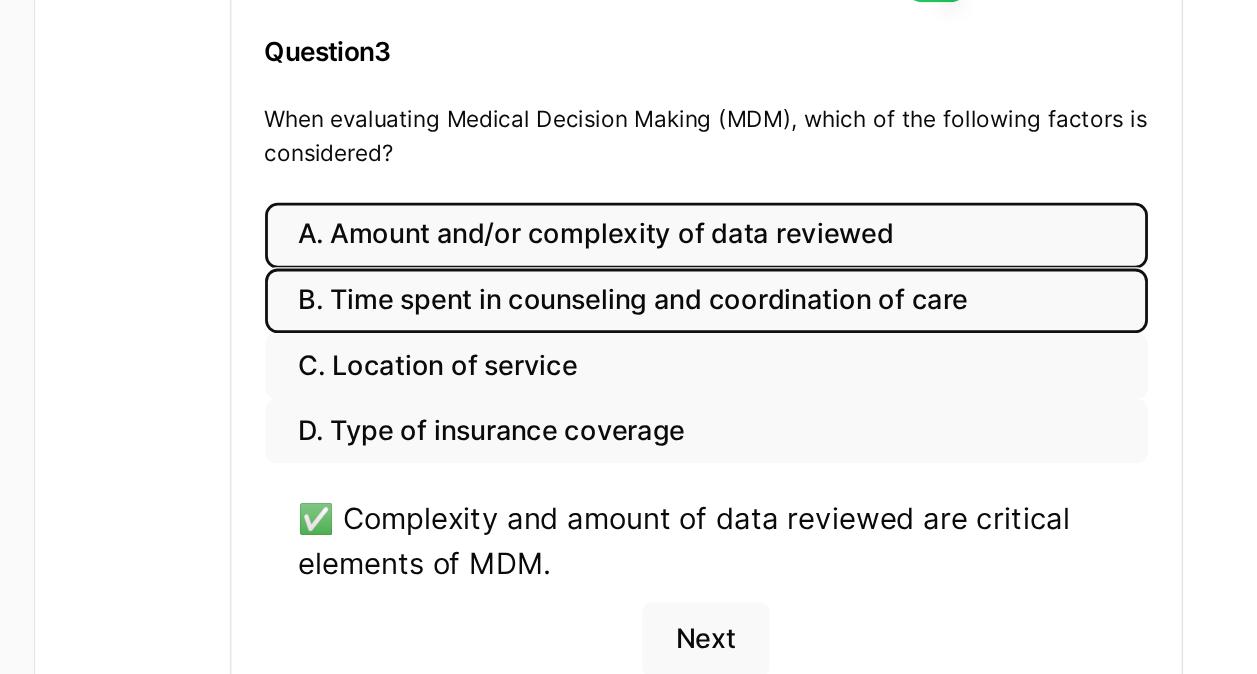 click on "B. Time spent in counseling and coordination of care" at bounding box center (679, 296) 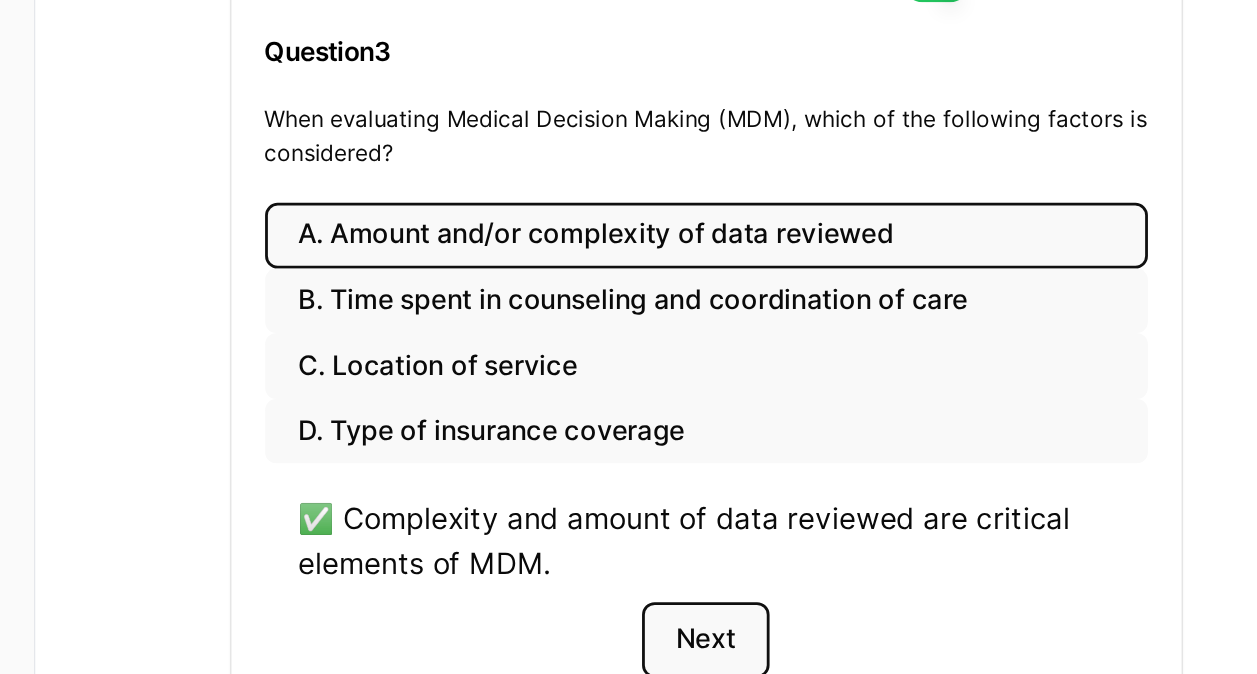 click on "Next" at bounding box center [678, 538] 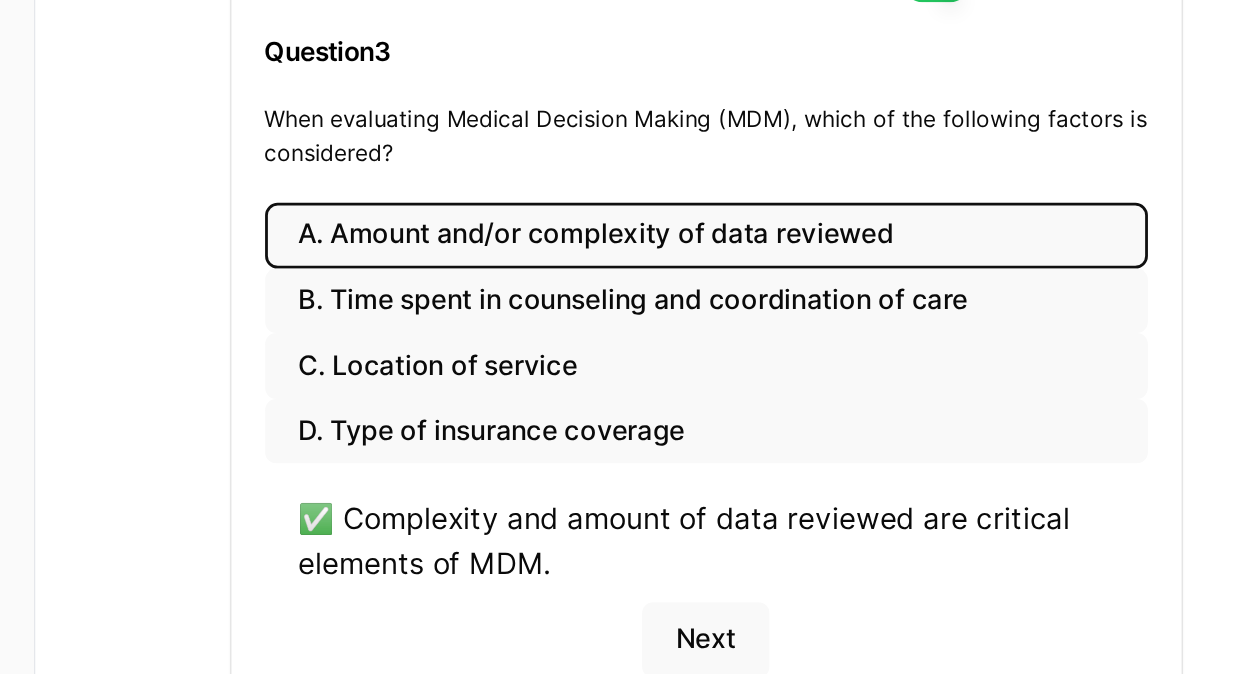 scroll, scrollTop: 181, scrollLeft: 0, axis: vertical 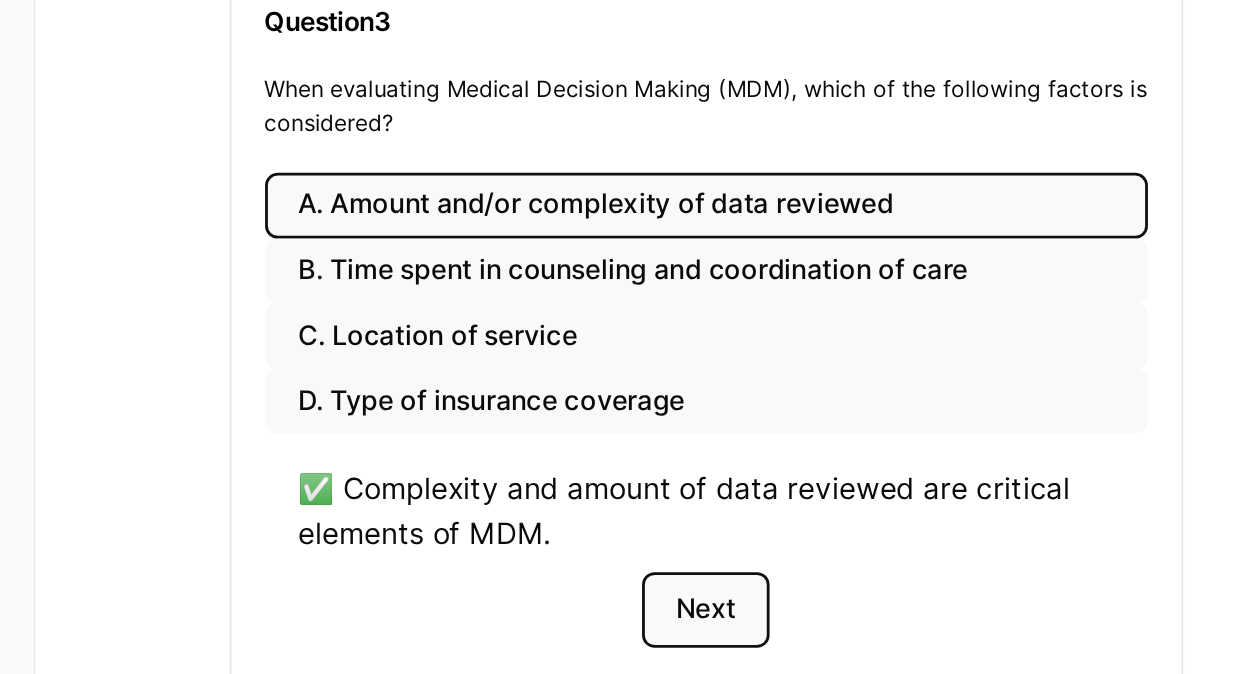 click on "Next" at bounding box center [678, 538] 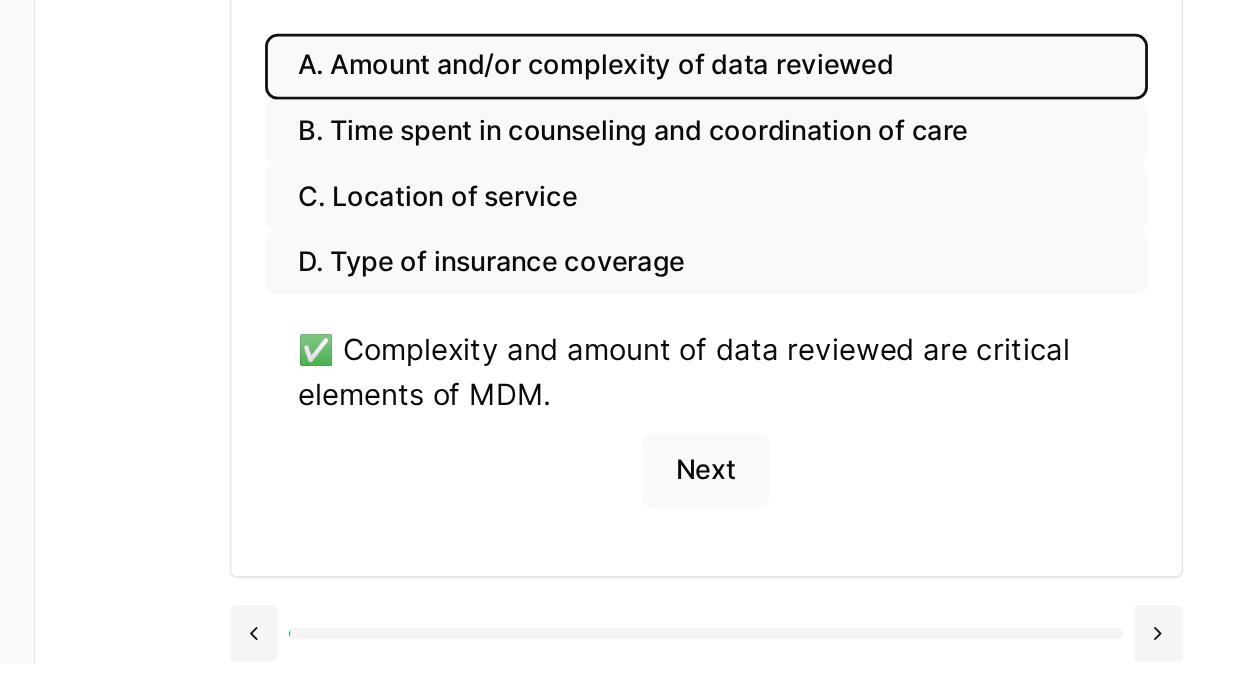 scroll, scrollTop: 192, scrollLeft: 0, axis: vertical 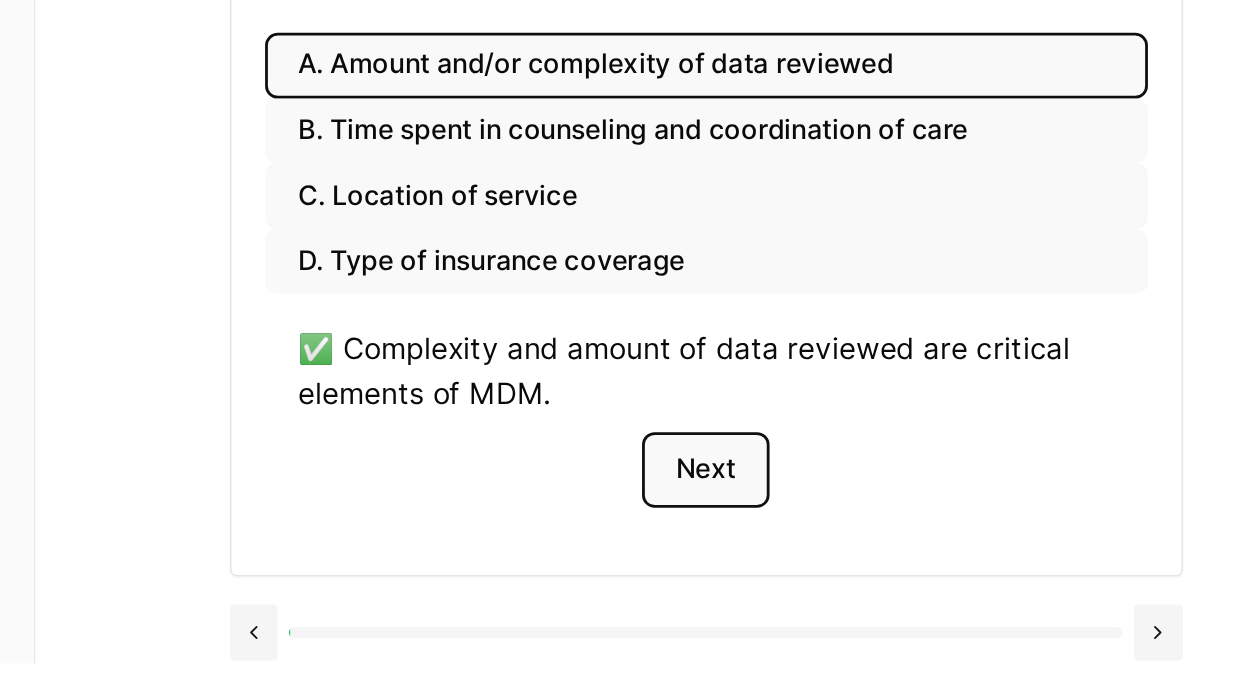 click on "Next" at bounding box center [678, 528] 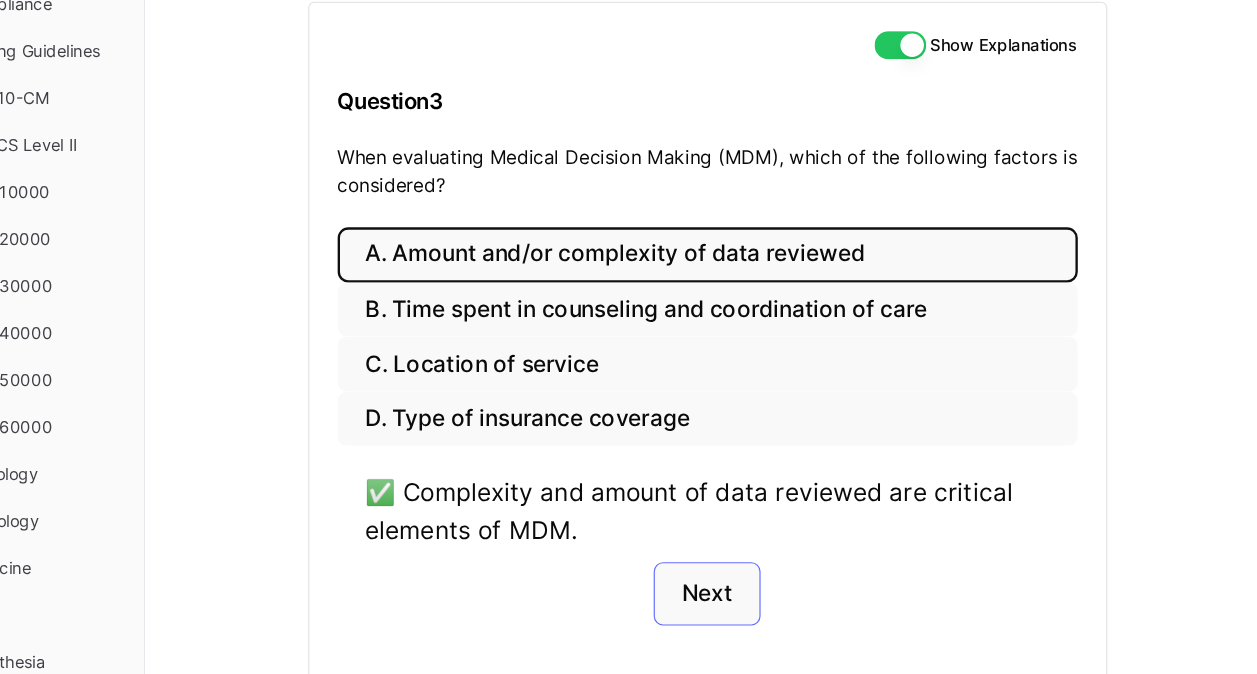 scroll, scrollTop: 192, scrollLeft: 0, axis: vertical 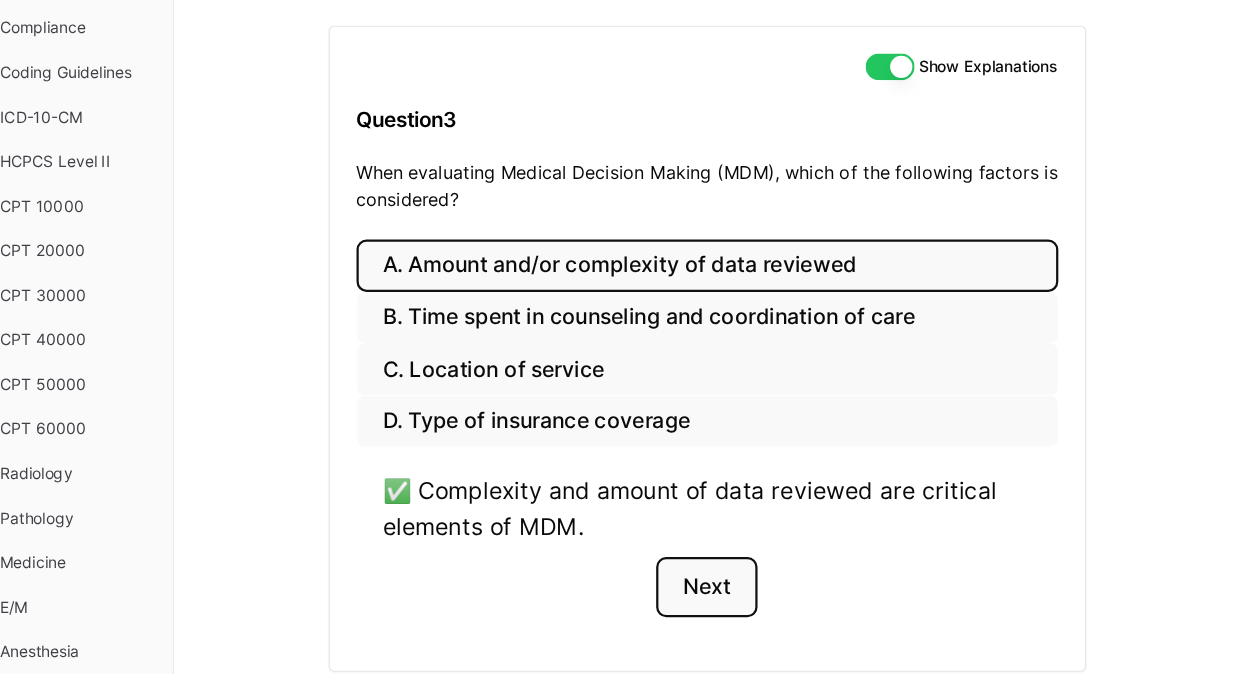 click on "Next" at bounding box center (678, 528) 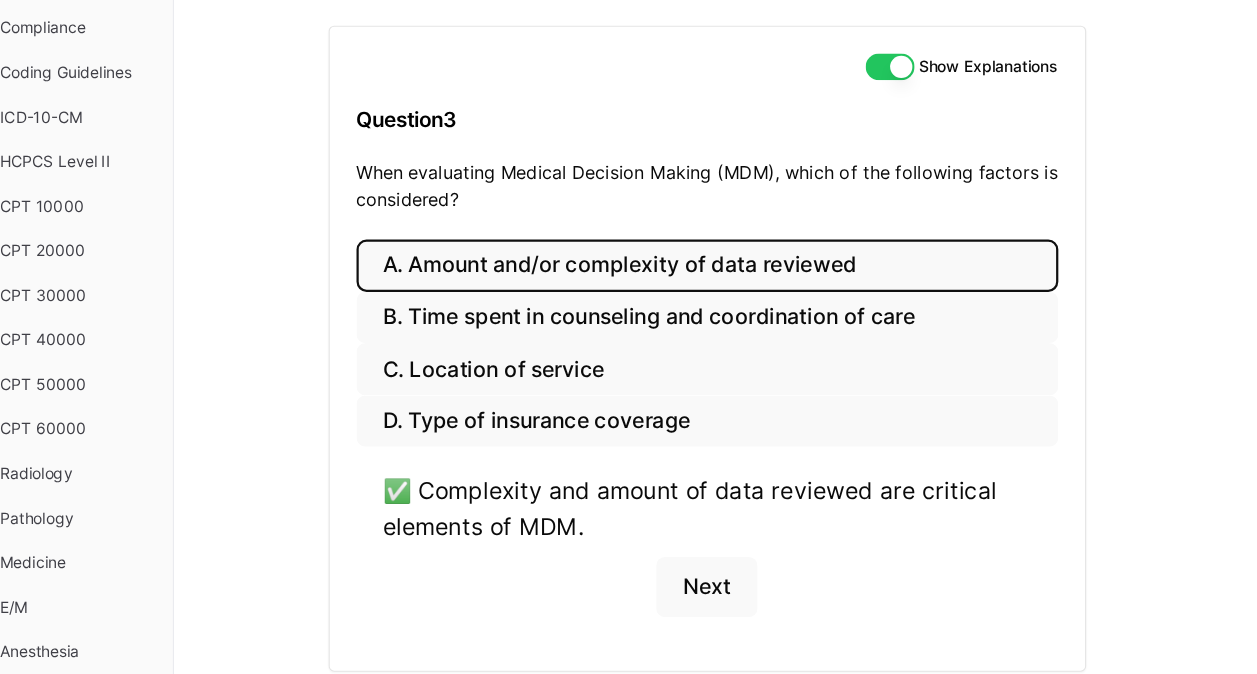 scroll, scrollTop: 192, scrollLeft: 0, axis: vertical 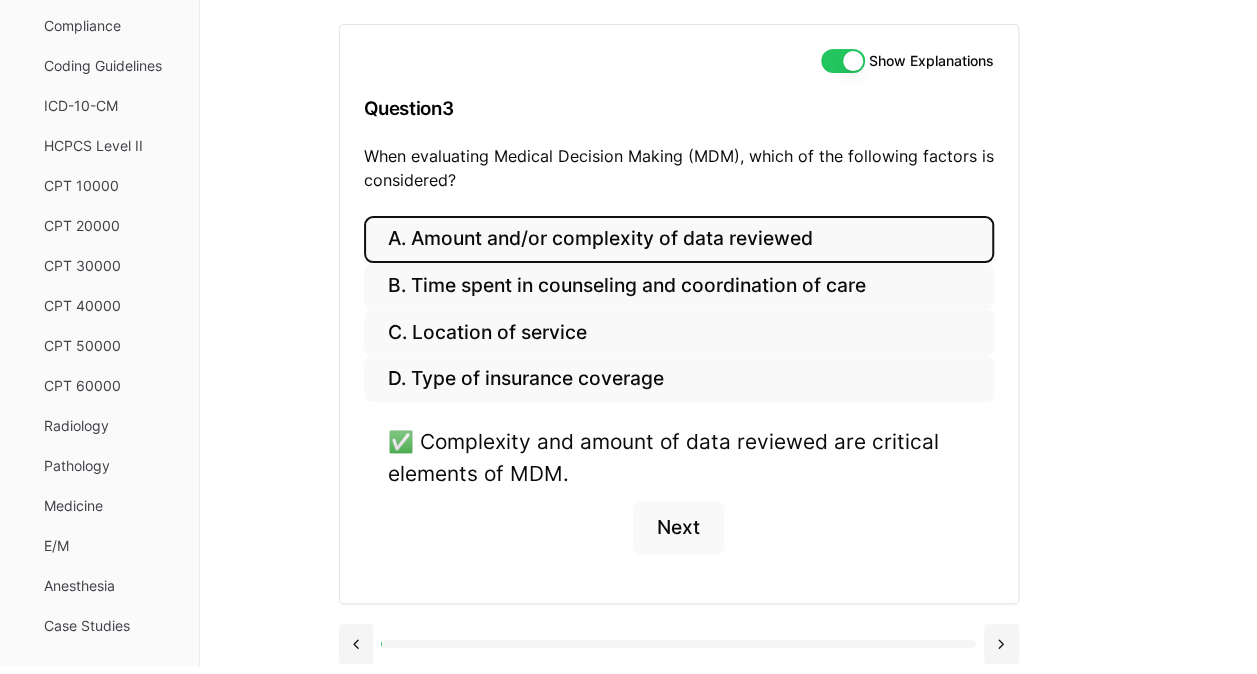 click on "A. Amount and/or complexity of data reviewed" at bounding box center [679, 239] 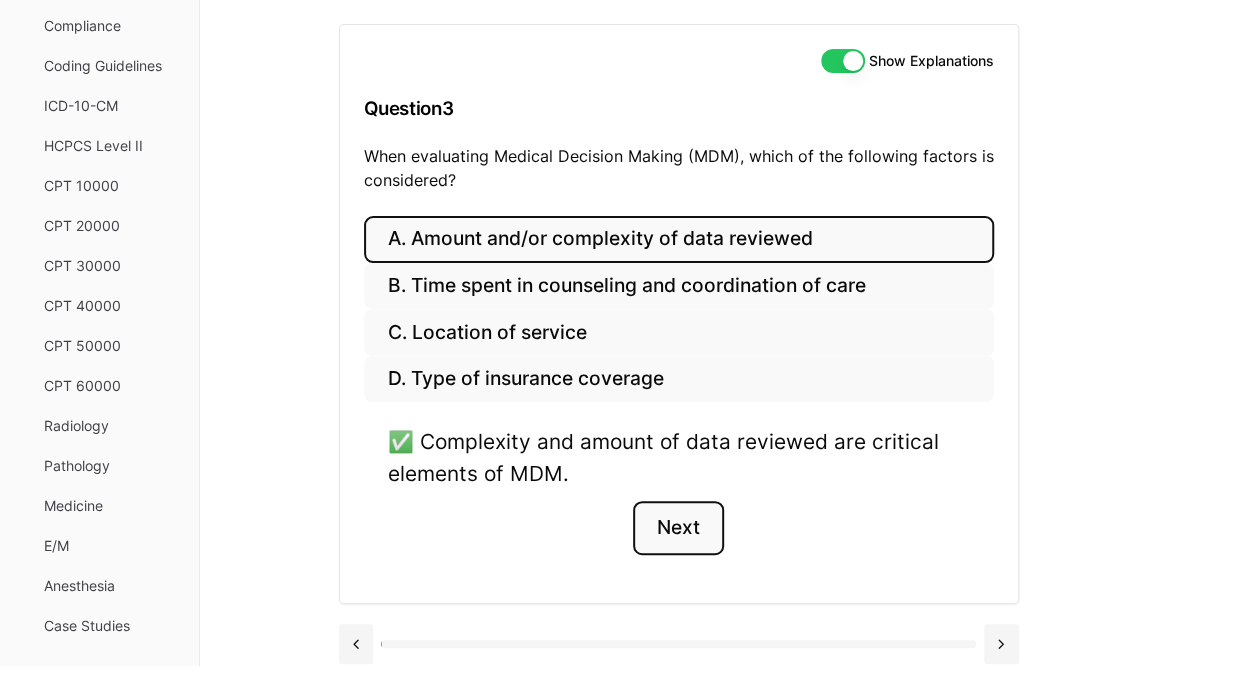 click on "Next" at bounding box center (678, 528) 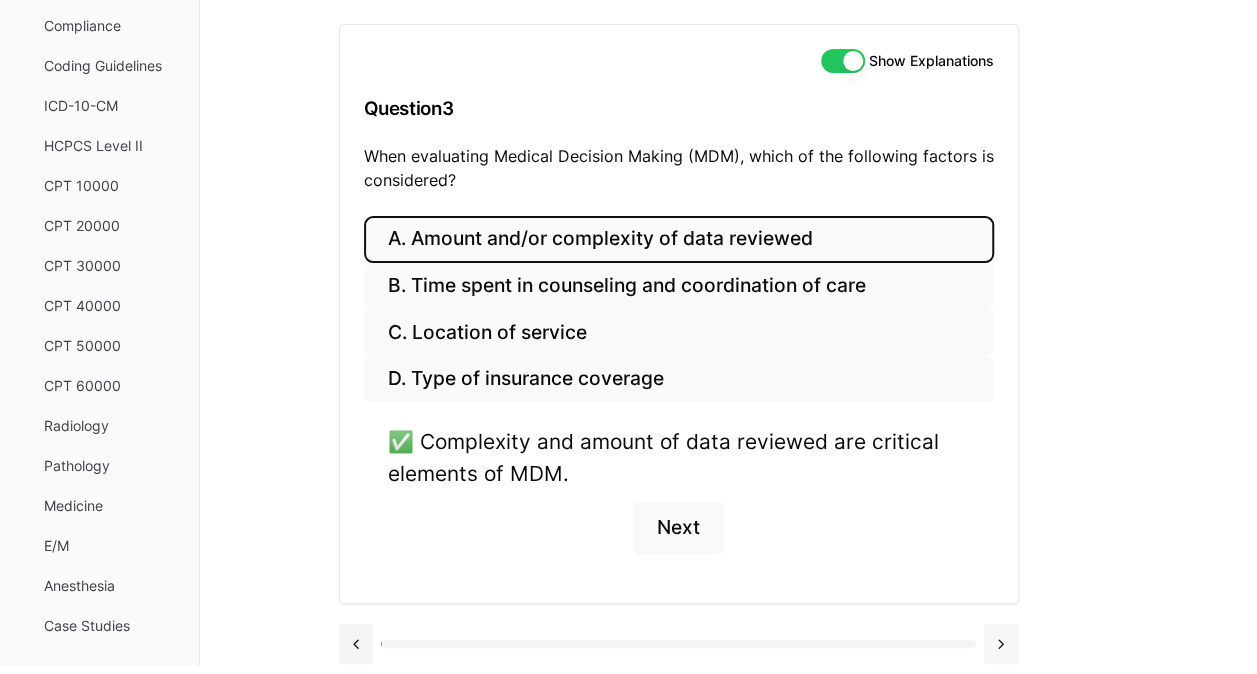 click at bounding box center [1001, 644] 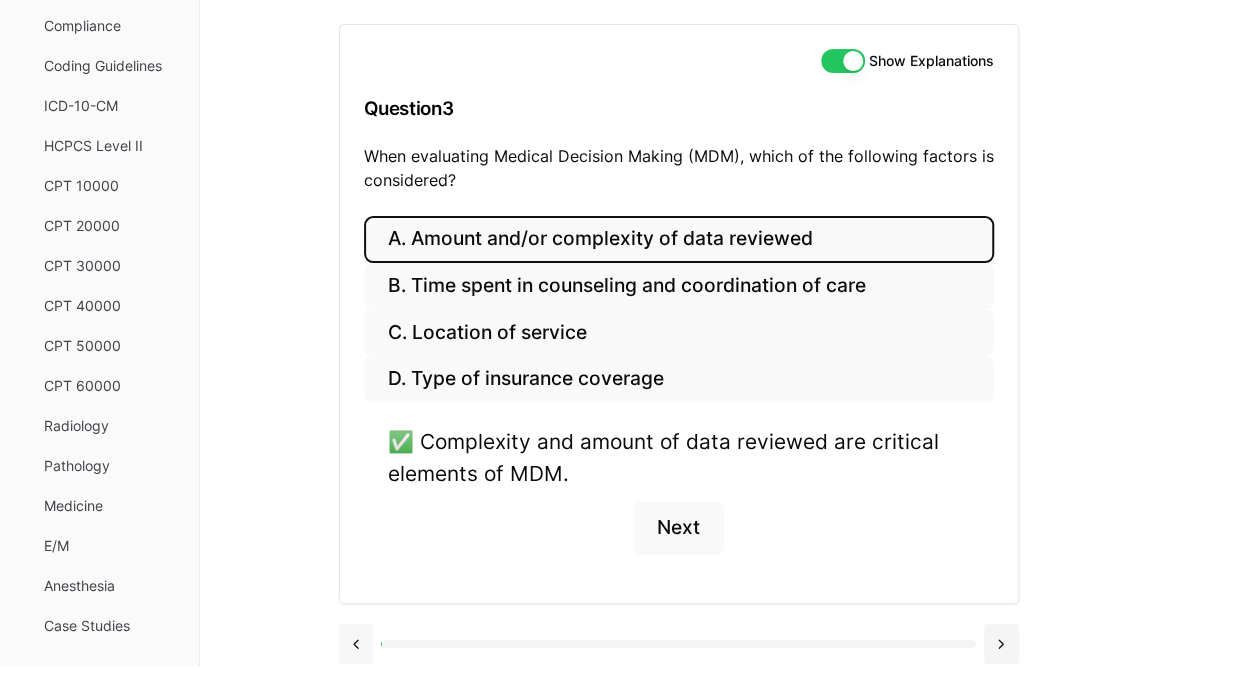 click at bounding box center (356, 644) 